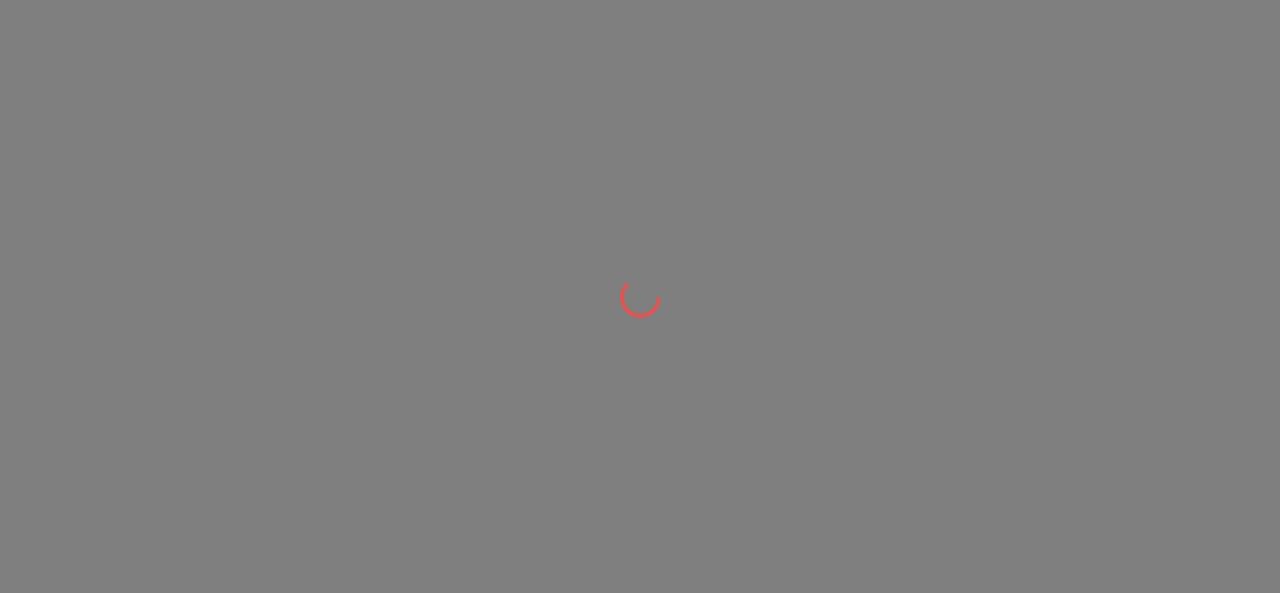 scroll, scrollTop: 0, scrollLeft: 0, axis: both 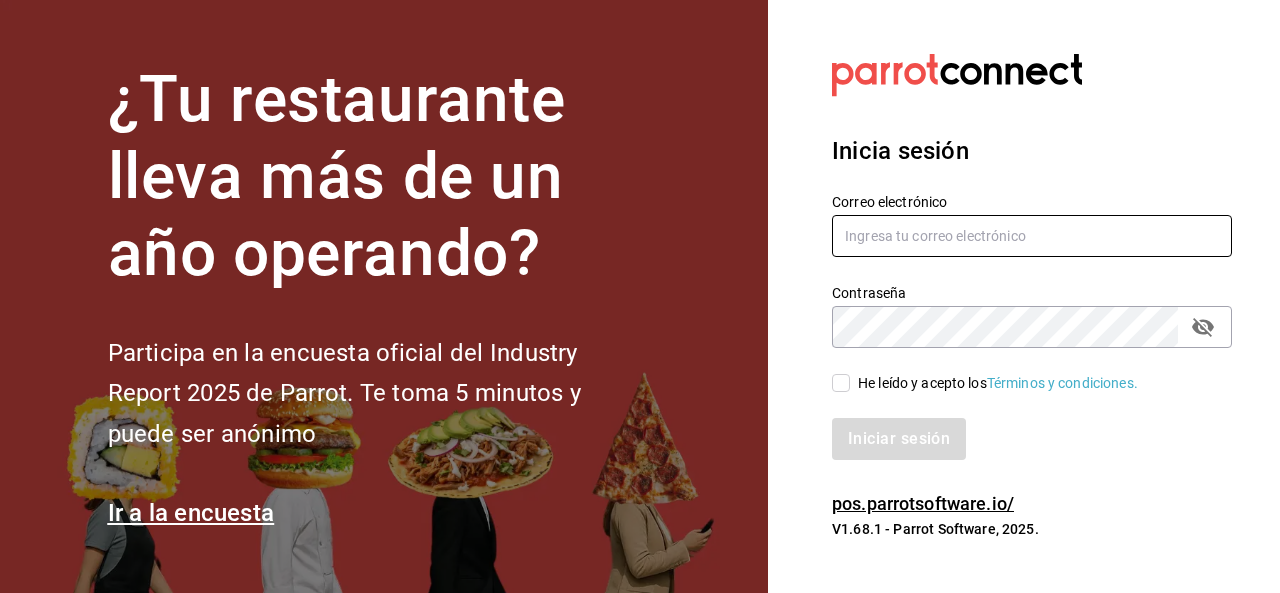 type on "[EMAIL]" 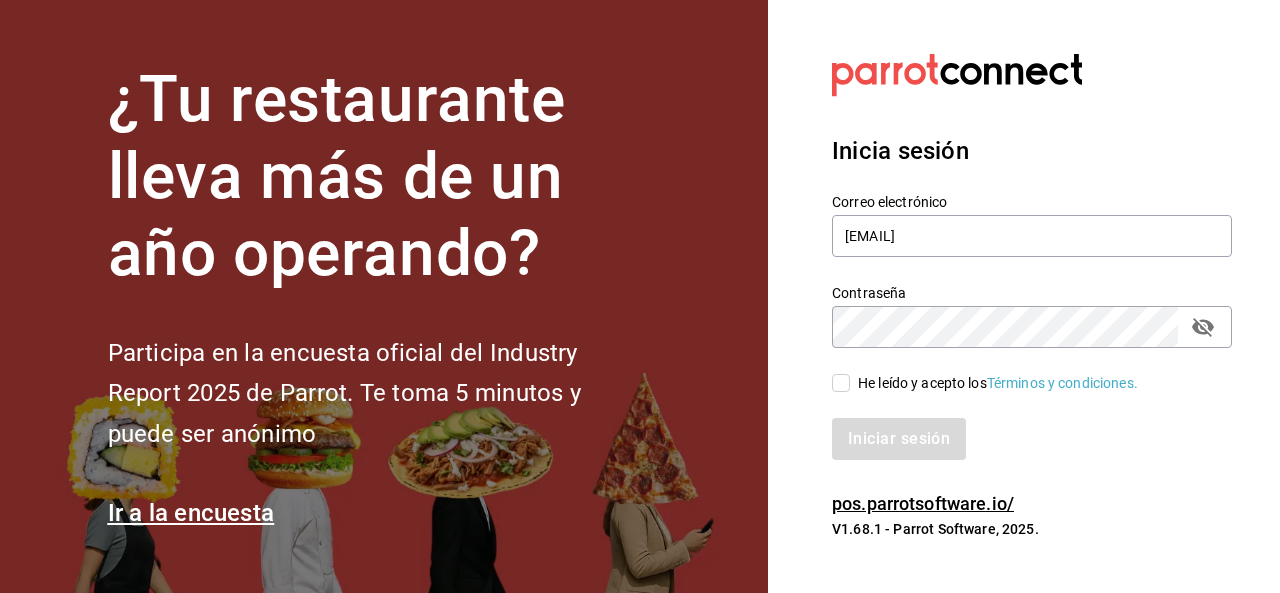 click on "He leído y acepto los  Términos y condiciones." at bounding box center [841, 383] 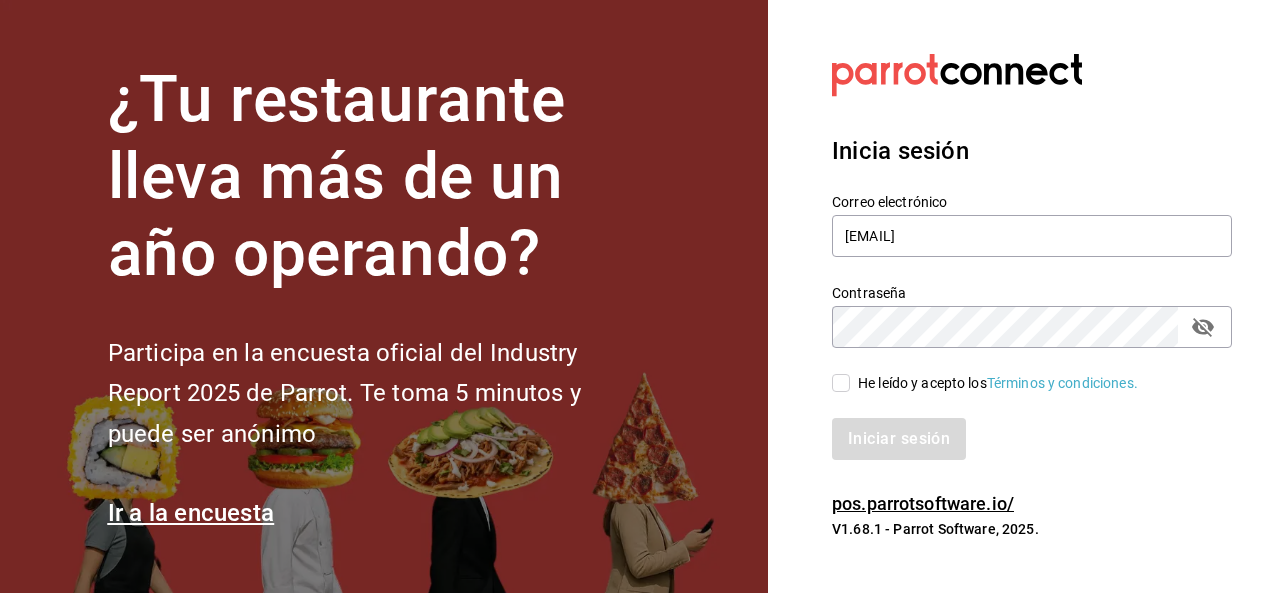 checkbox on "true" 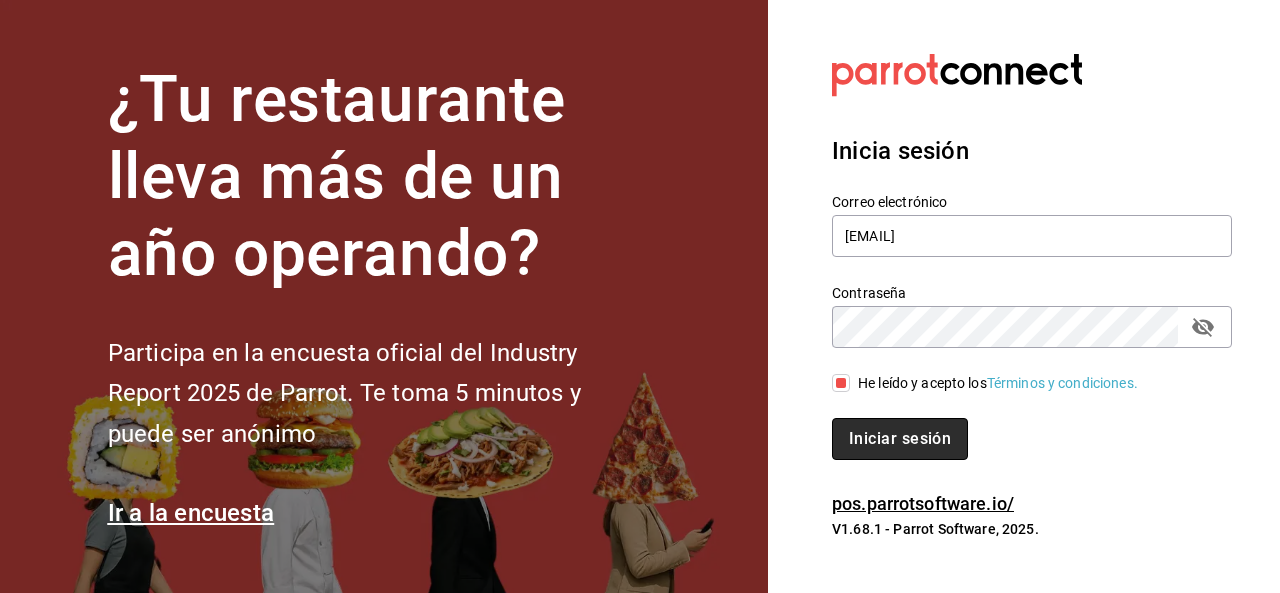 click on "Iniciar sesión" at bounding box center [900, 439] 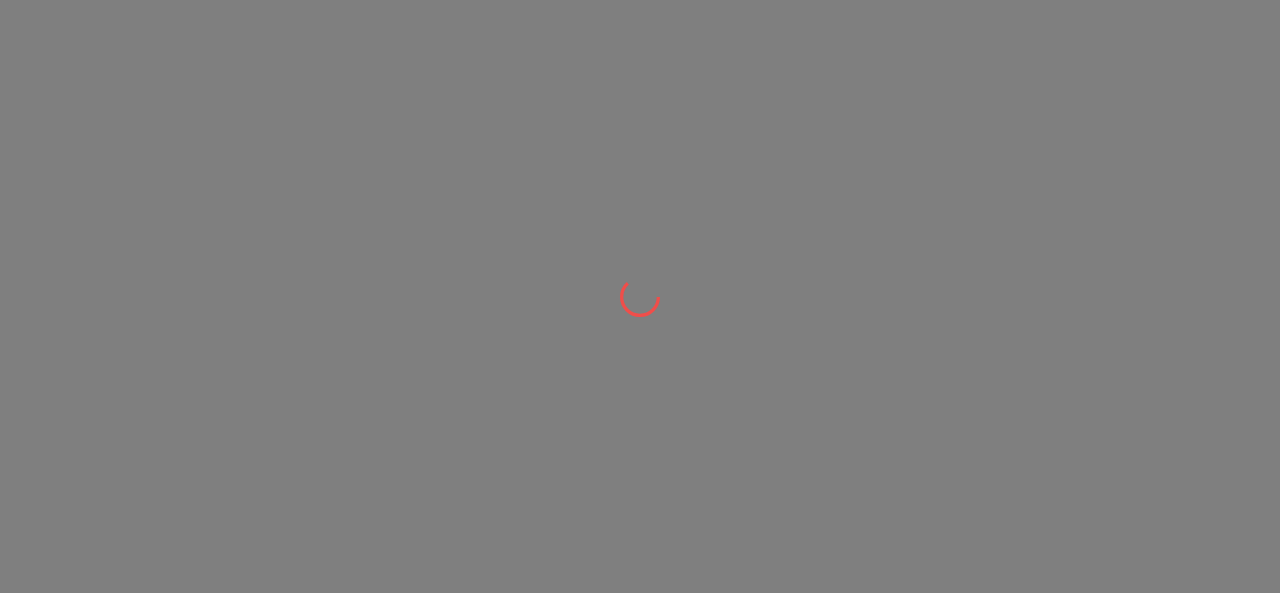 scroll, scrollTop: 0, scrollLeft: 0, axis: both 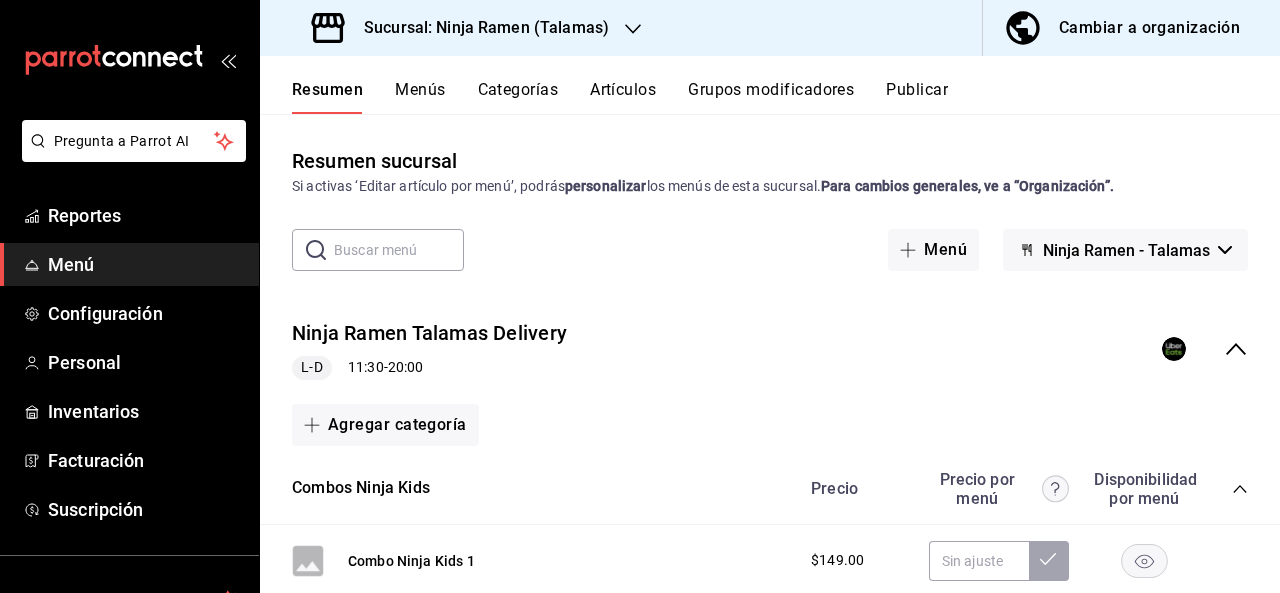 drag, startPoint x: 1279, startPoint y: 229, endPoint x: 1222, endPoint y: 101, distance: 140.11781 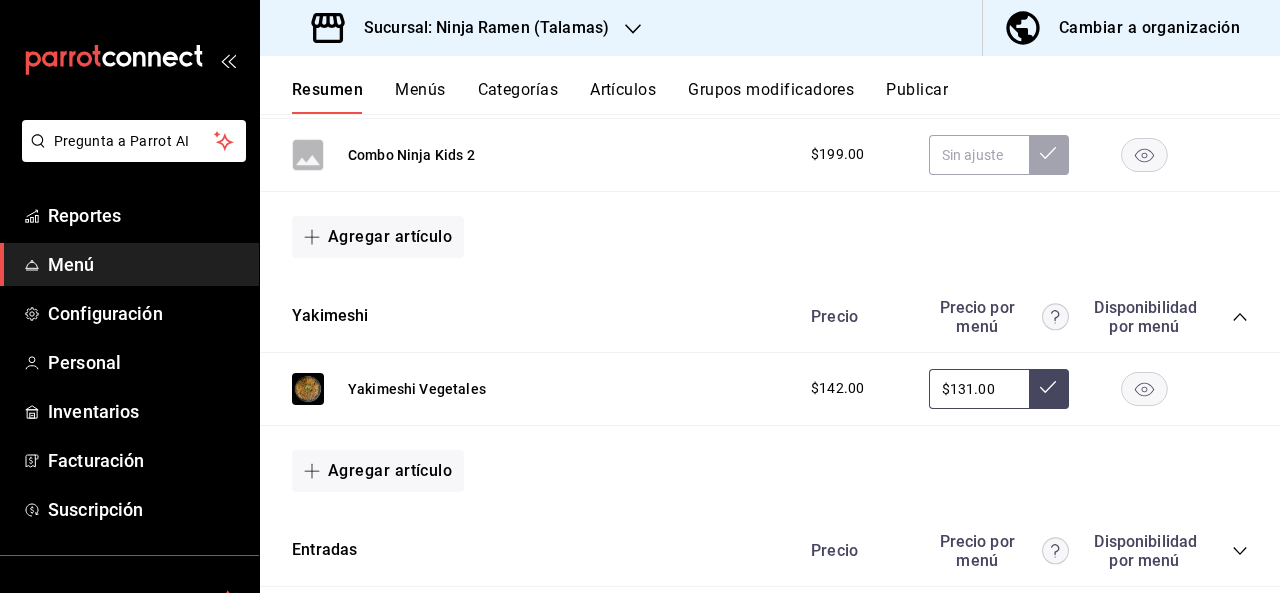 scroll, scrollTop: 0, scrollLeft: 0, axis: both 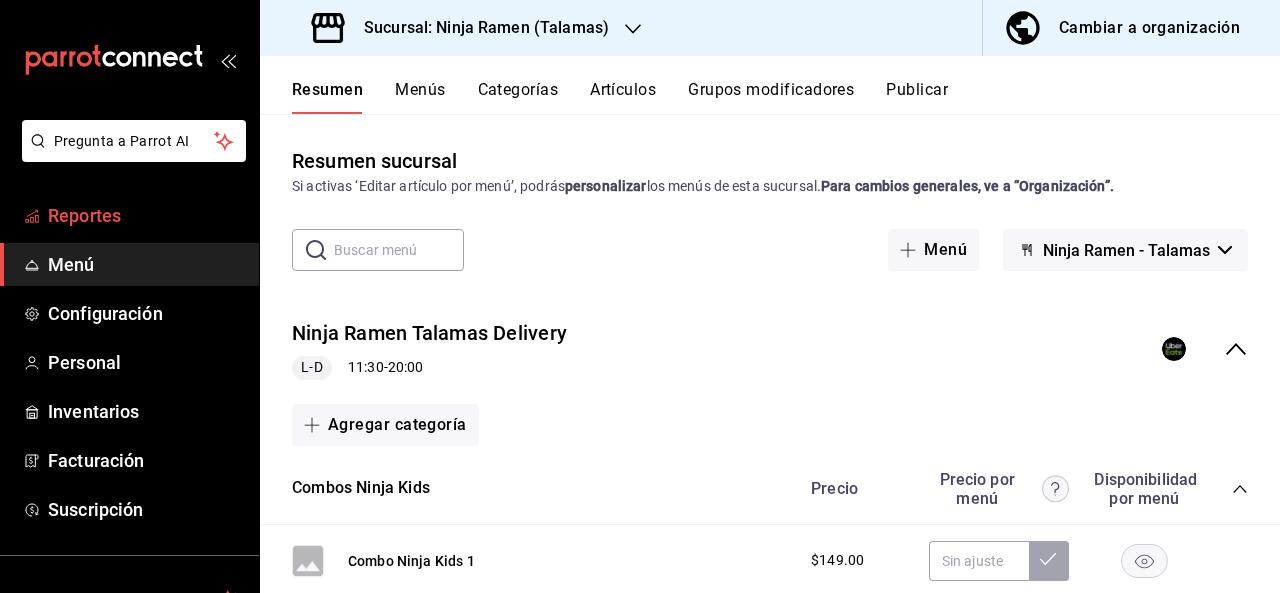 click on "Reportes" at bounding box center (145, 215) 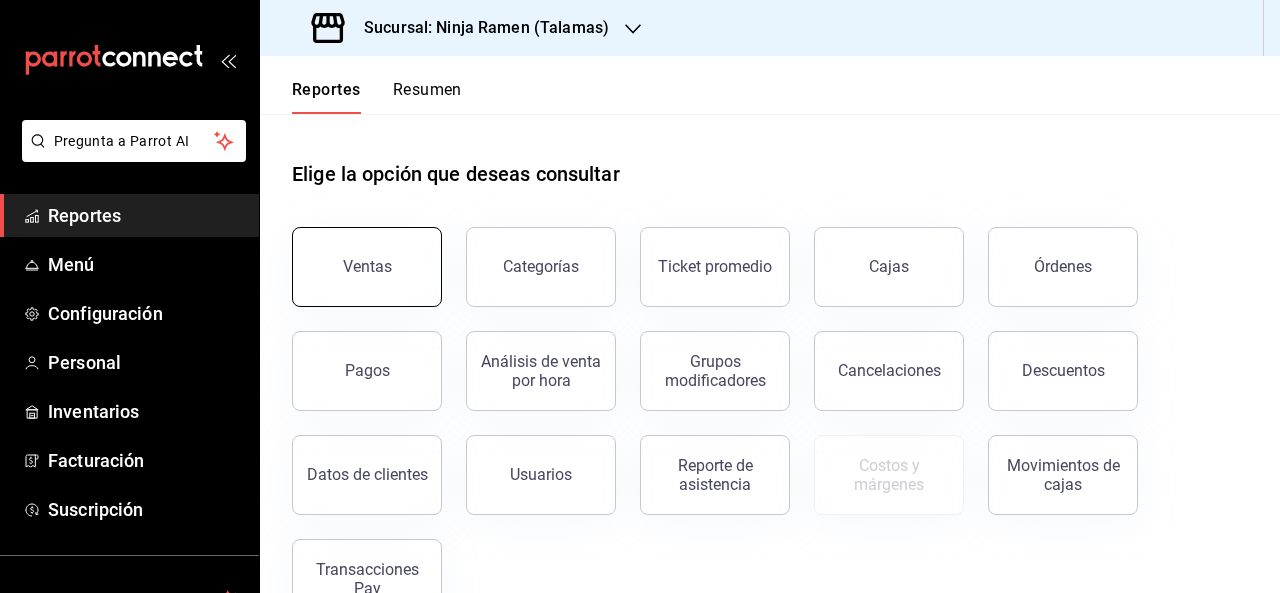 click on "Ventas" at bounding box center [367, 267] 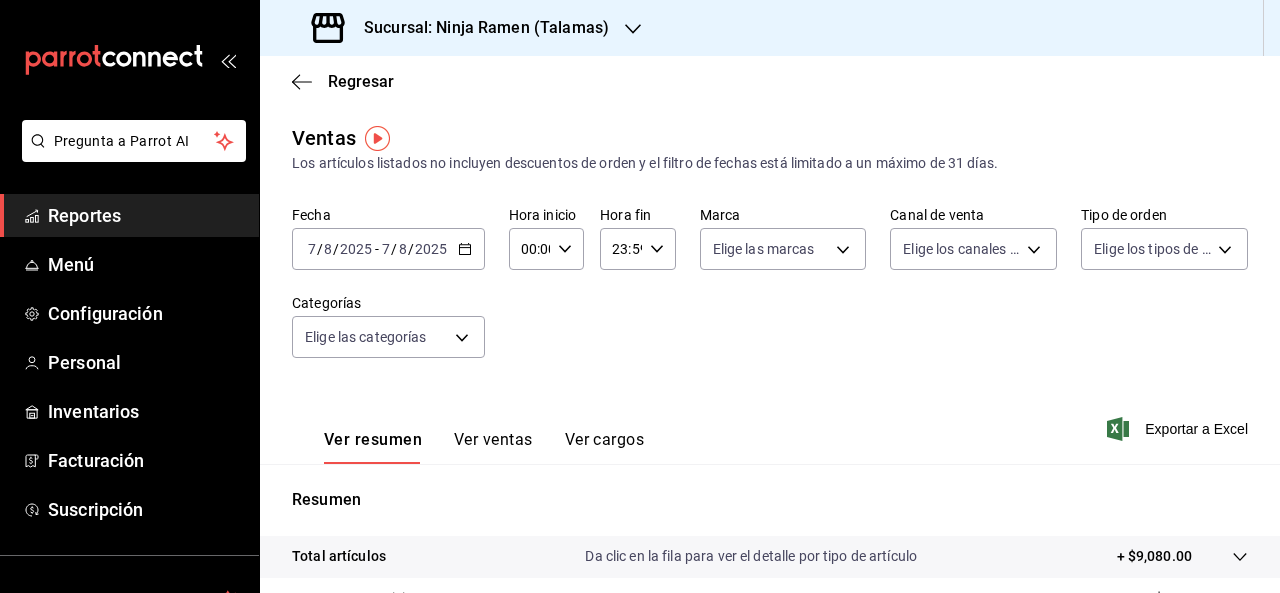 click 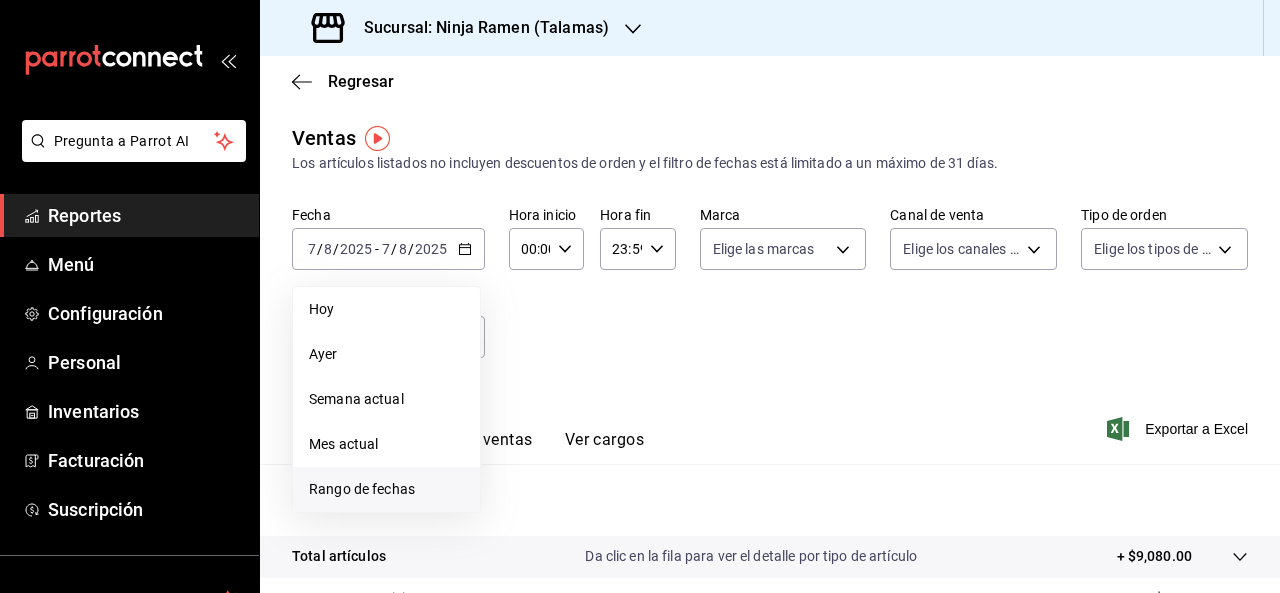 click on "Rango de fechas" at bounding box center [386, 489] 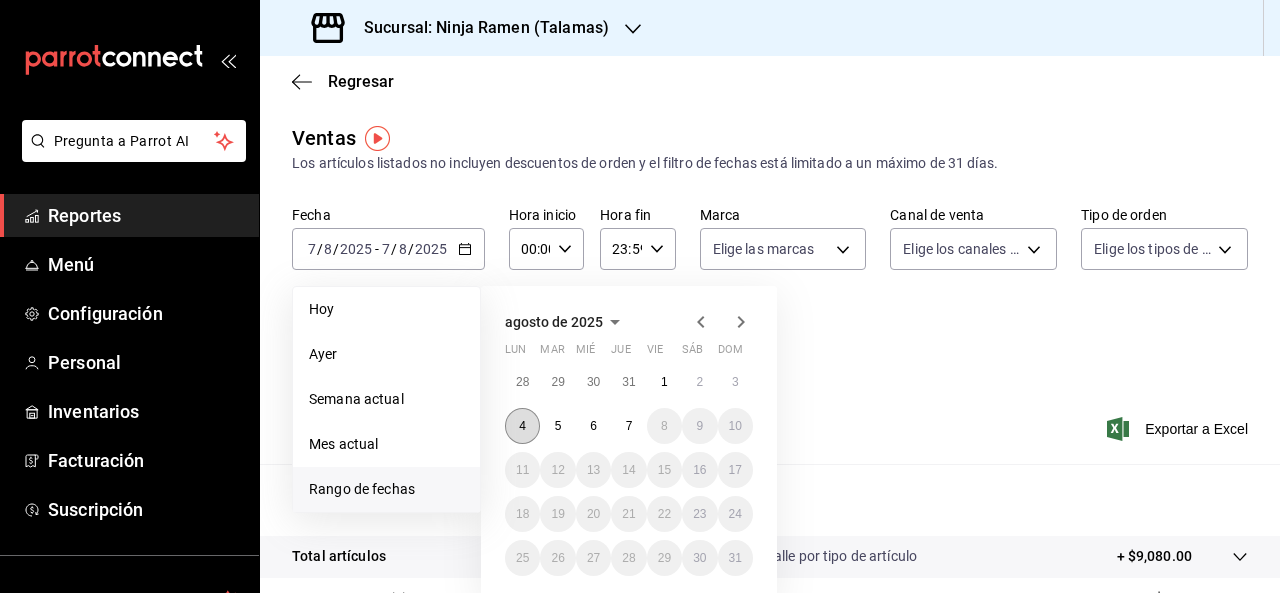 click on "4" at bounding box center [522, 426] 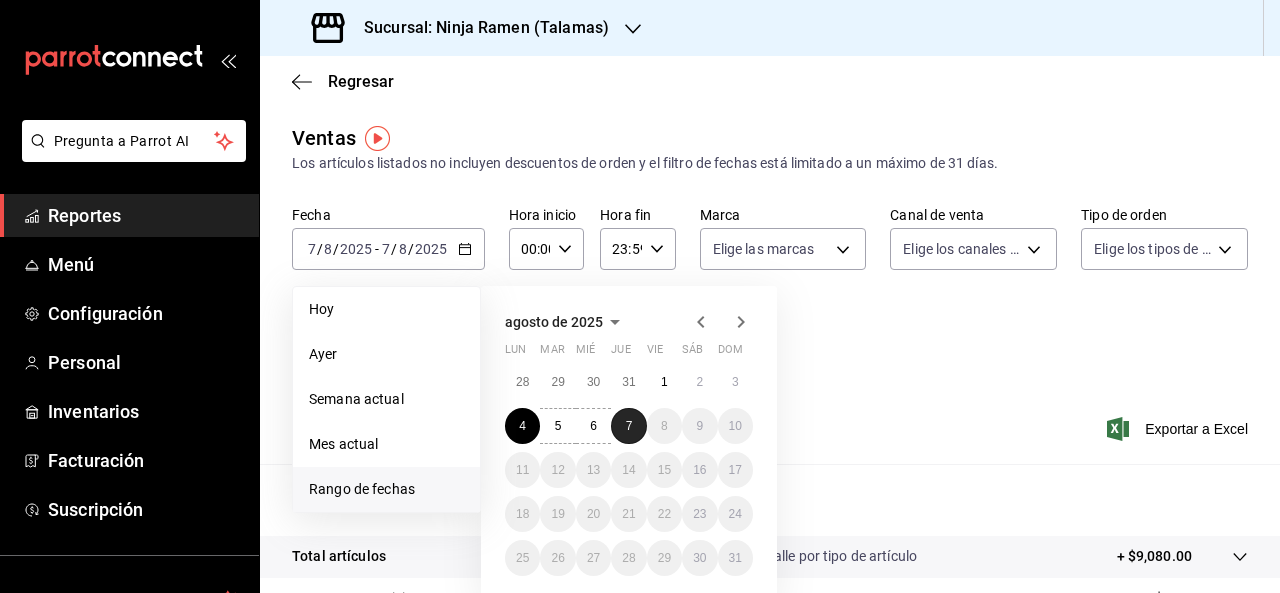 click on "7" at bounding box center [628, 426] 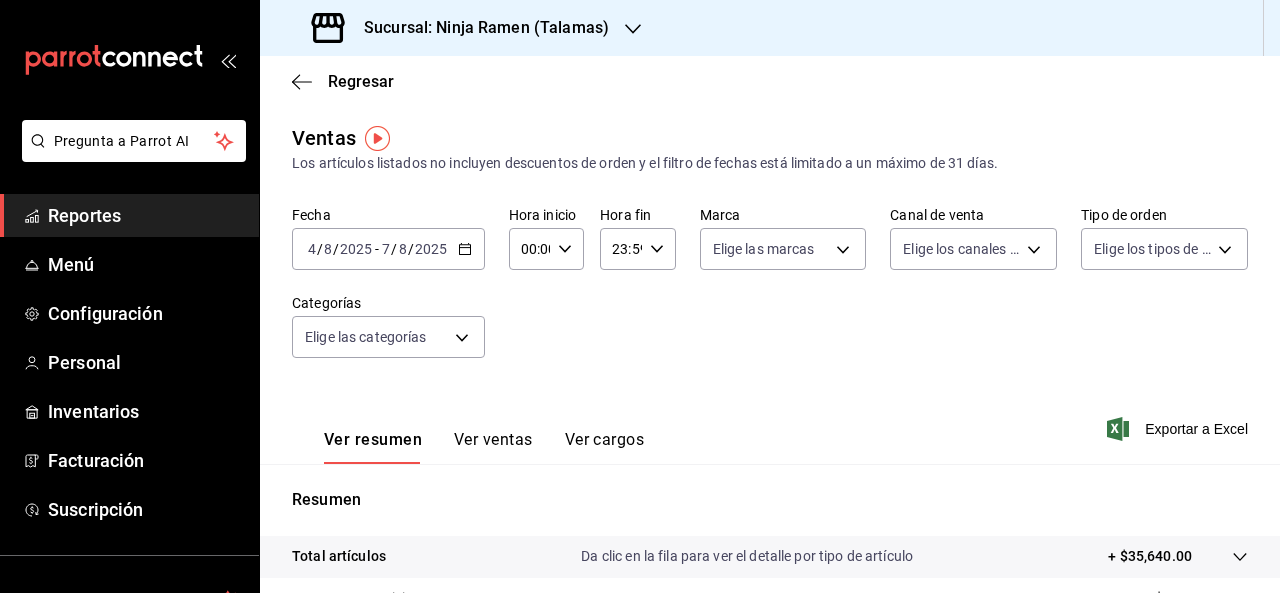 click on "Ver ventas" at bounding box center (493, 447) 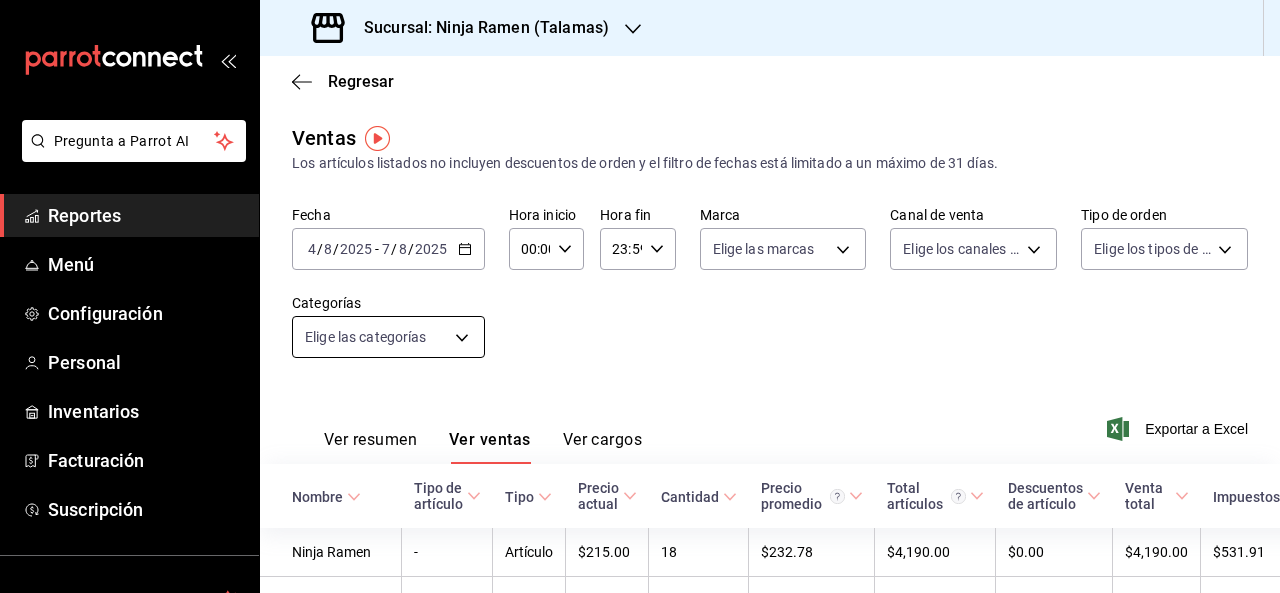 click on "Pregunta a Parrot AI Reportes   Menú   Configuración   Personal   Inventarios   Facturación   Suscripción   Ayuda Recomienda Parrot   Angel Hernandez   Sugerir nueva función   Sucursal: Ninja Ramen (Talamas) Regresar Ventas Los artículos listados no incluyen descuentos de orden y el filtro de fechas está limitado a un máximo de 31 días. Fecha 2025-08-04 4 / 8 / 2025 - 2025-08-07 7 / 8 / 2025 Hora inicio 00:00 Hora inicio Hora fin 23:59 Hora fin Marca Elige las marcas Canal de venta Elige los canales de venta Tipo de orden Elige los tipos de orden Categorías Elige las categorías Ver resumen Ver ventas Ver cargos Exportar a Excel Nombre Tipo de artículo Tipo Precio actual Cantidad Precio promedio   Total artículos   Descuentos de artículo Venta total Impuestos Venta neta Ninja Ramen - Artículo $215.00 18 $232.78 $4,190.00 $0.00 $4,190.00 $531.91 $3,658.09 Yakisoba - Artículo $175.00 20 $177.60 $3,552.00 $0.00 $3,552.00 $489.93 $3,062.07 Korean Chikin - Artículo $140.00 21 $150.00 $3,150.00 - 13" at bounding box center (640, 296) 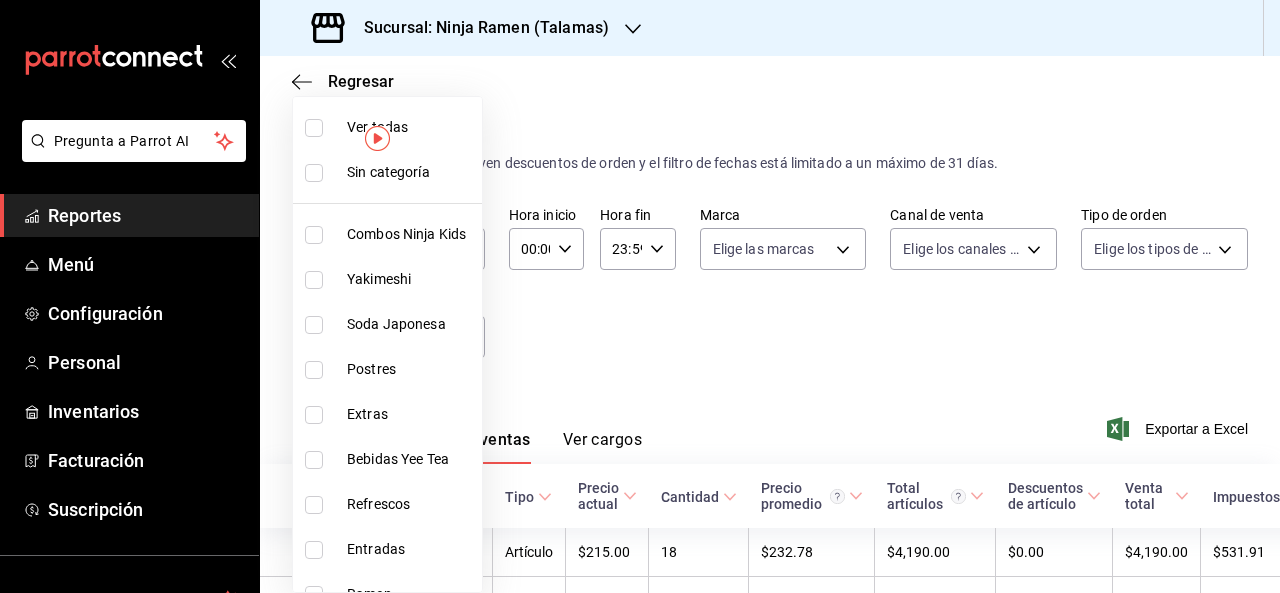 click on "Combos Ninja Kids" at bounding box center (410, 234) 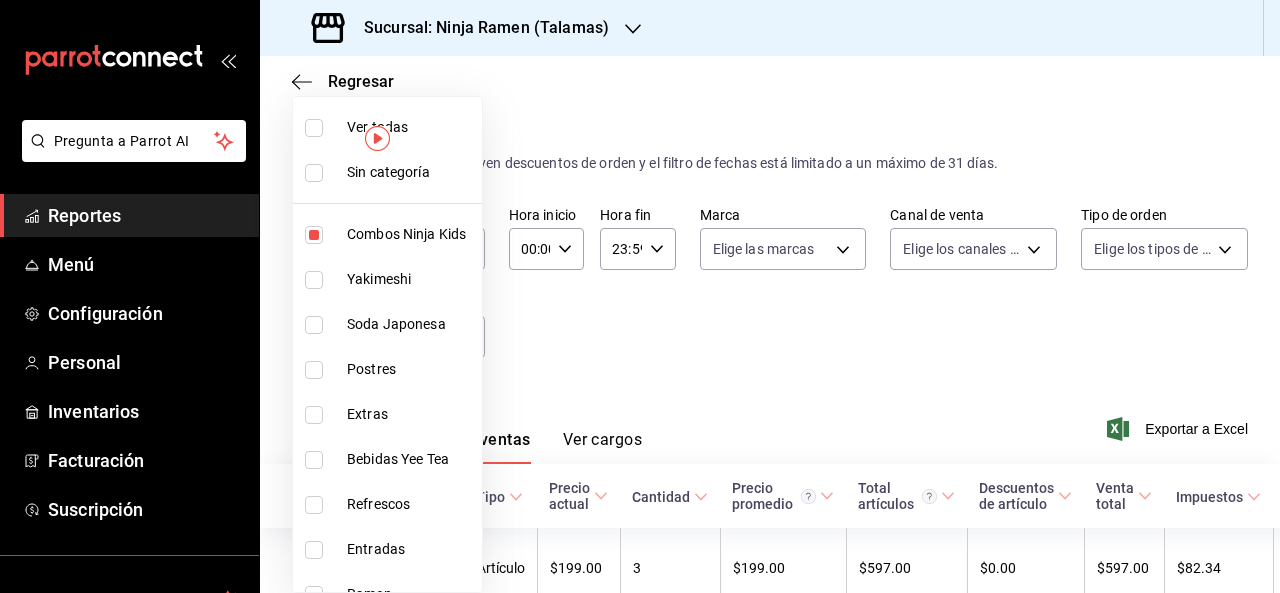 click at bounding box center (640, 296) 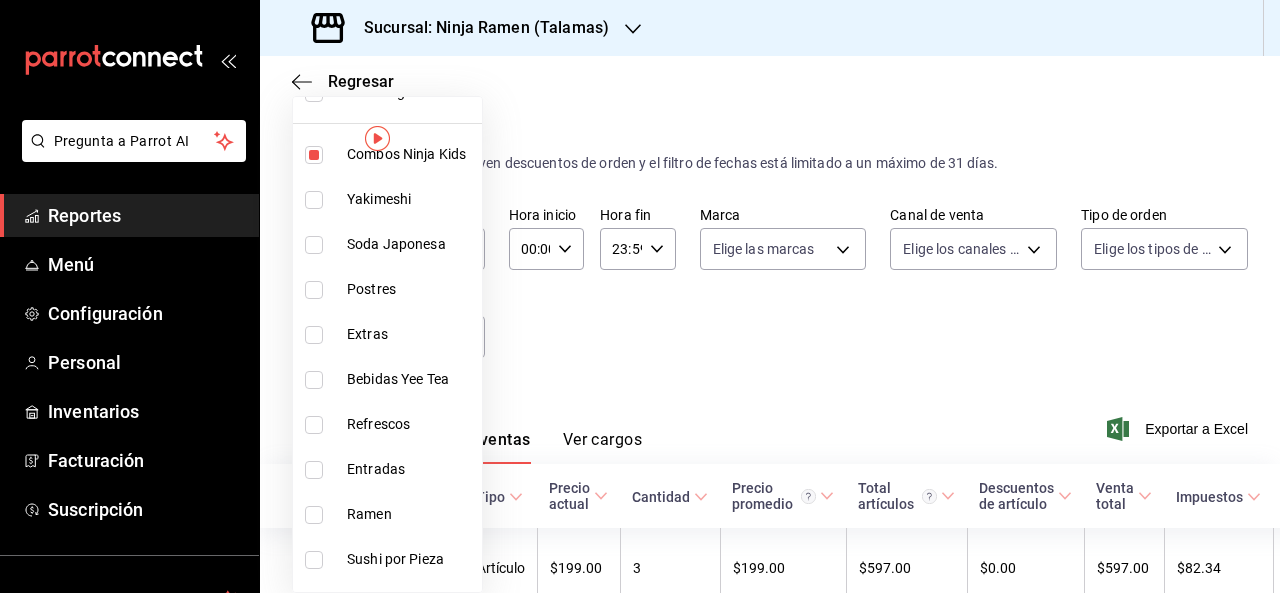 click at bounding box center (640, 296) 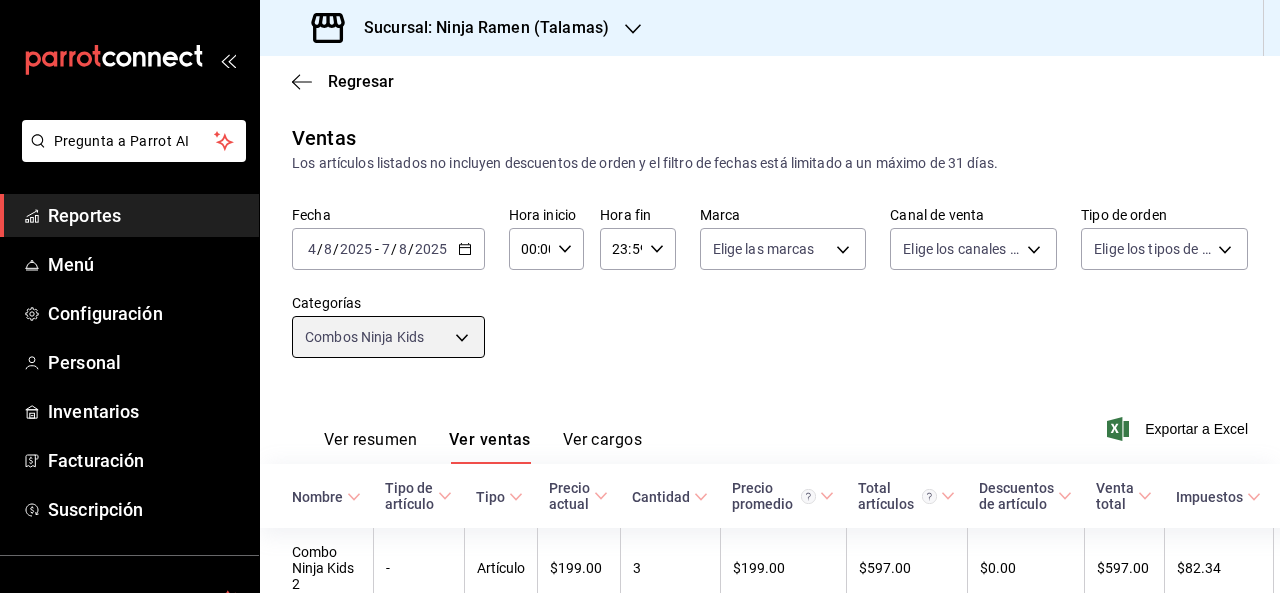 scroll, scrollTop: 106, scrollLeft: 0, axis: vertical 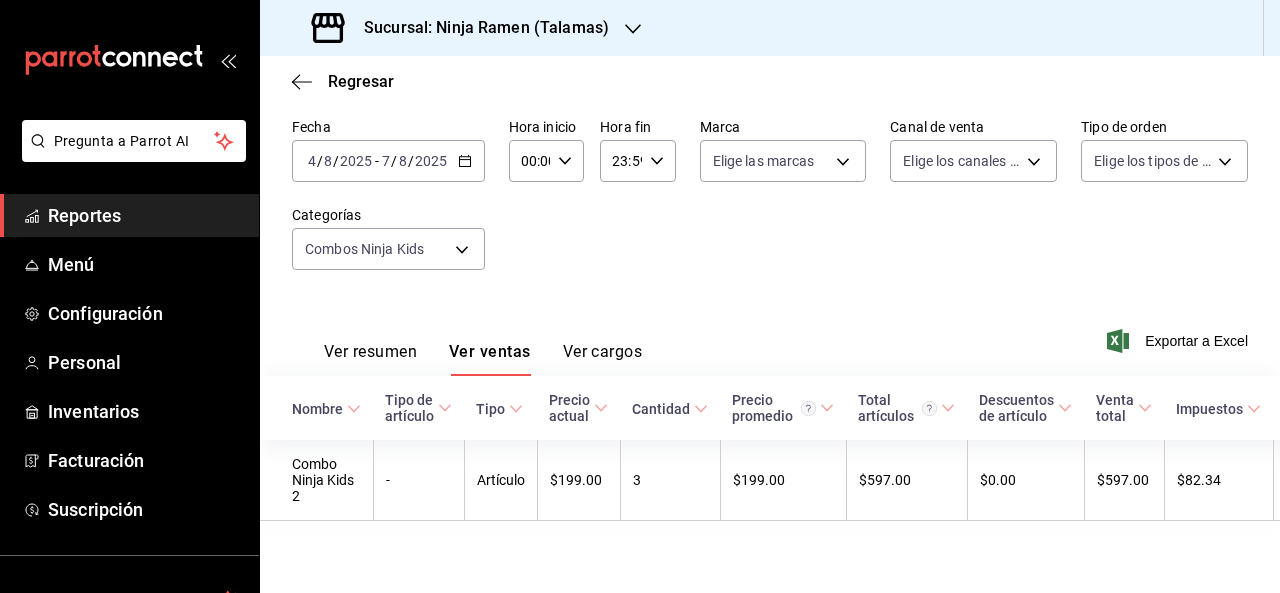 click on "Sucursal: Ninja Ramen (Talamas)" at bounding box center [462, 28] 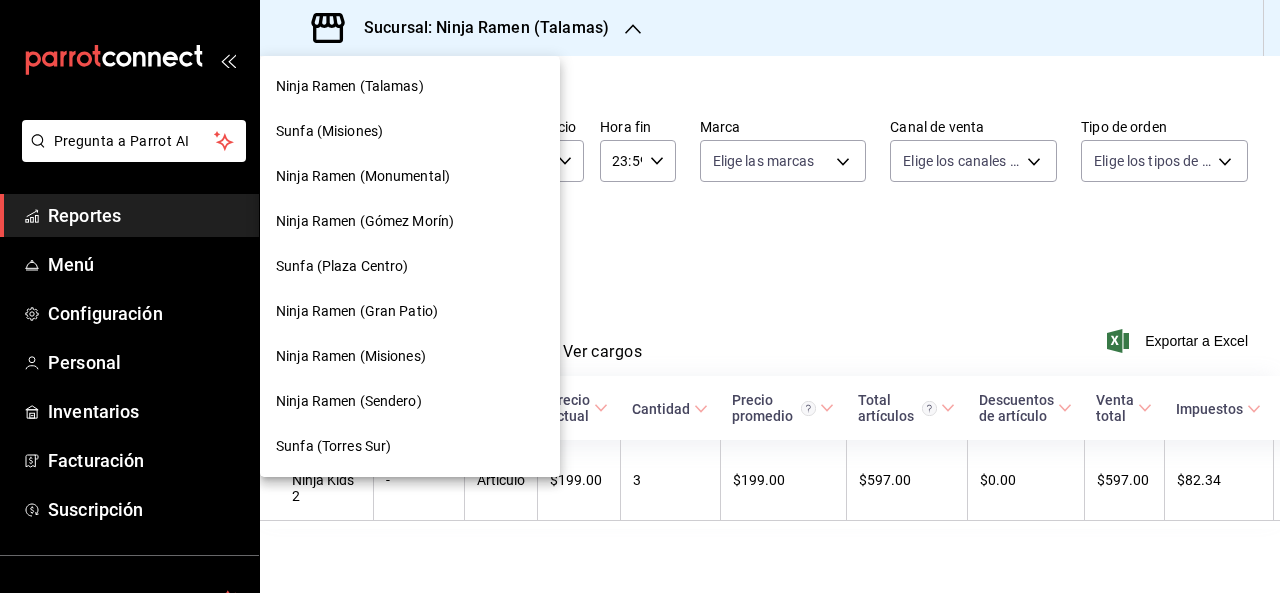 click on "Ninja Ramen (Gran Patio)" at bounding box center (410, 311) 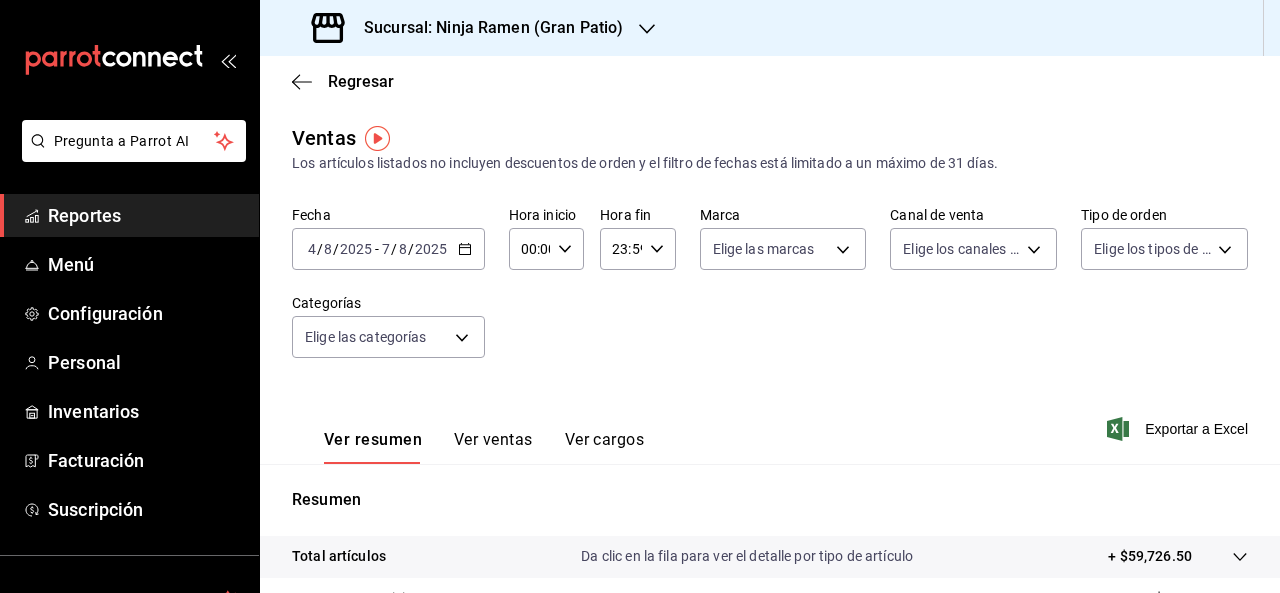 drag, startPoint x: 466, startPoint y: 260, endPoint x: 378, endPoint y: 259, distance: 88.005684 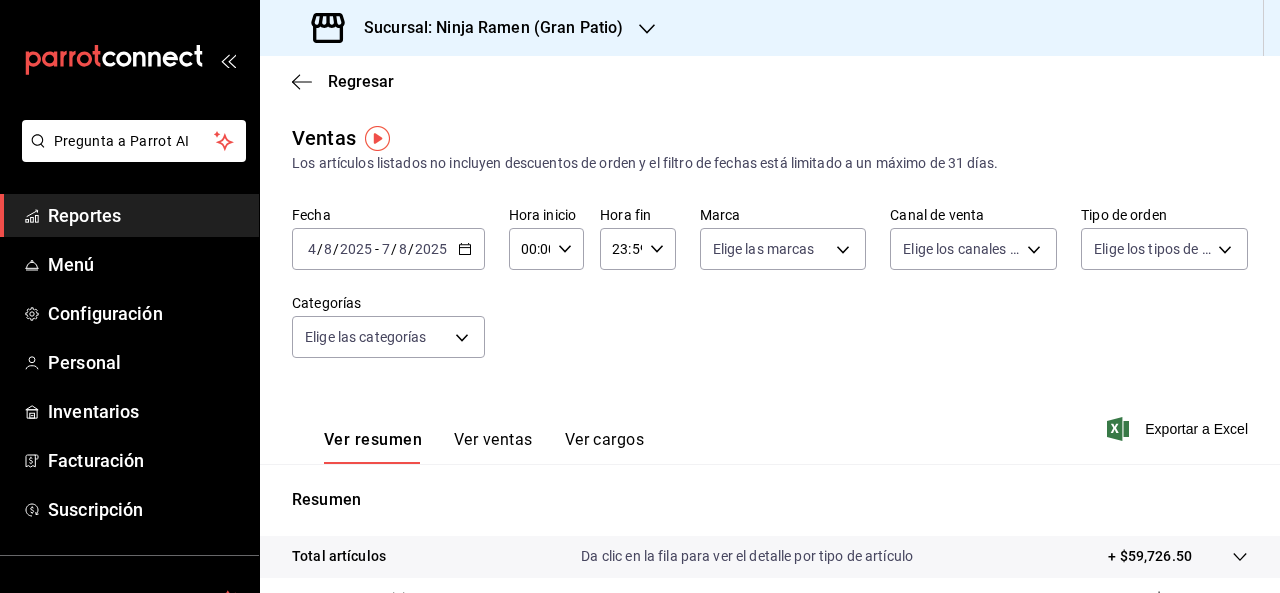 click on "Fecha 2025-08-04 4 / 8 / 2025 - 2025-08-07 7 / 8 / 2025 Hora inicio 00:00 Hora inicio Hora fin 23:59 Hora fin Marca Elige las marcas Canal de venta Elige los canales de venta Tipo de orden Elige los tipos de orden Categorías Elige las categorías" at bounding box center (770, 294) 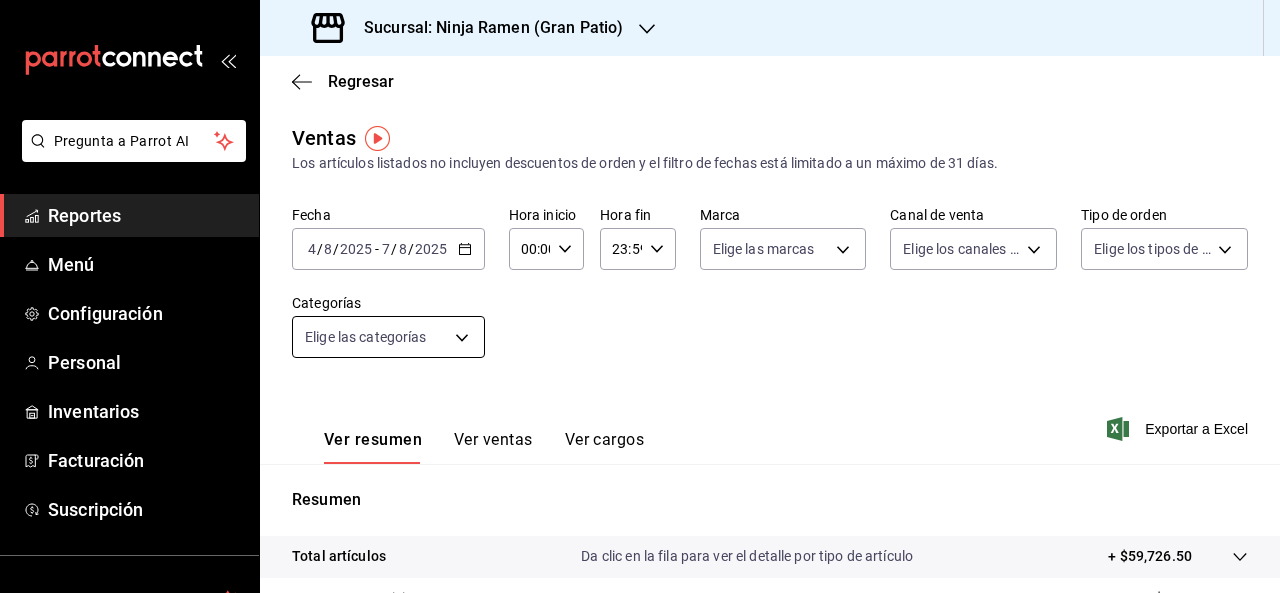 click on "Pregunta a Parrot AI Reportes   Menú   Configuración   Personal   Inventarios   Facturación   Suscripción   Ayuda Recomienda Parrot   Angel Hernandez   Sugerir nueva función   Sucursal: Ninja Ramen (Gran Patio) Regresar Ventas Los artículos listados no incluyen descuentos de orden y el filtro de fechas está limitado a un máximo de 31 días. Fecha 2025-08-04 4 / 8 / 2025 - 2025-08-07 7 / 8 / 2025 Hora inicio 00:00 Hora inicio Hora fin 23:59 Hora fin Marca Elige las marcas Canal de venta Elige los canales de venta Tipo de orden Elige los tipos de orden Categorías Elige las categorías Ver resumen Ver ventas Ver cargos Exportar a Excel Resumen Total artículos Da clic en la fila para ver el detalle por tipo de artículo + $59,726.50 Cargos por servicio + $0.00 Venta bruta = $59,726.50 Descuentos totales - $391.01 Certificados de regalo - $0.00 Venta total = $59,335.49 Impuestos - $8,184.21 Venta neta = $51,151.28 GANA 1 MES GRATIS EN TU SUSCRIPCIÓN AQUÍ Ver video tutorial Ir a video Reportes   Menú" at bounding box center [640, 296] 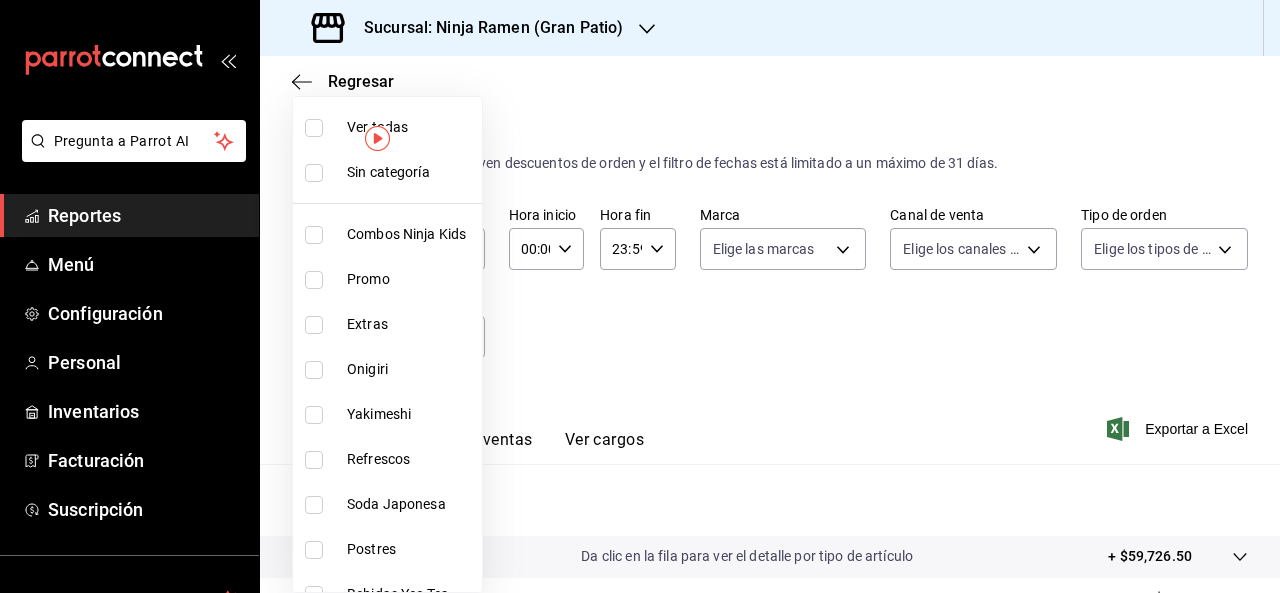 click on "Combos Ninja Kids" at bounding box center (387, 234) 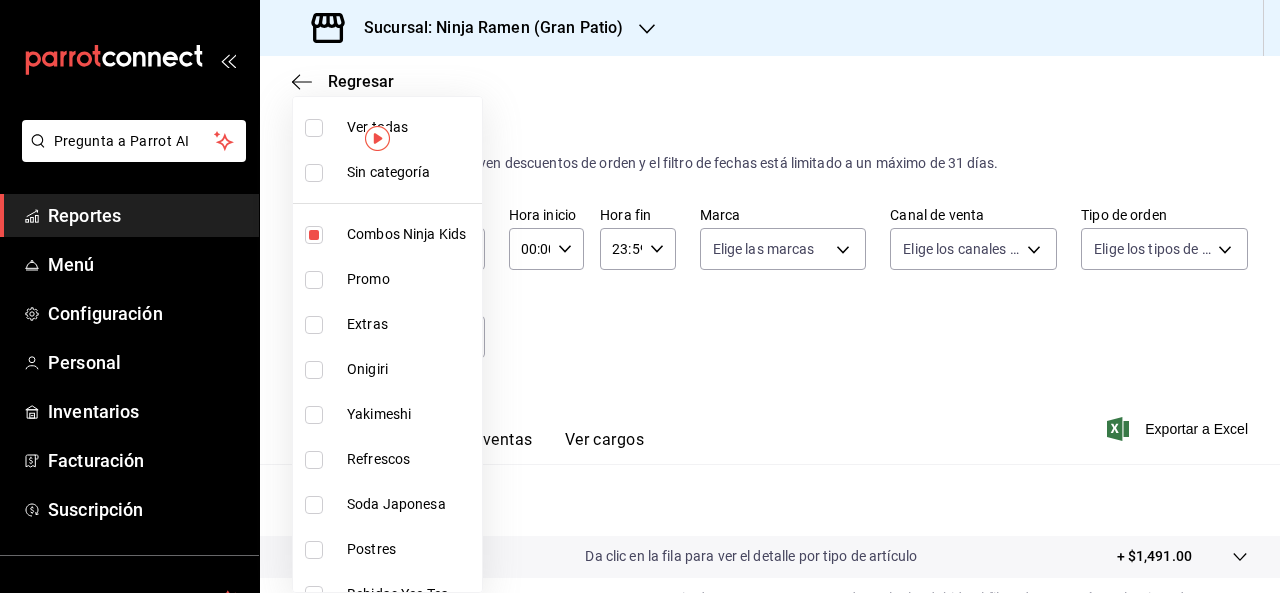 click at bounding box center (640, 296) 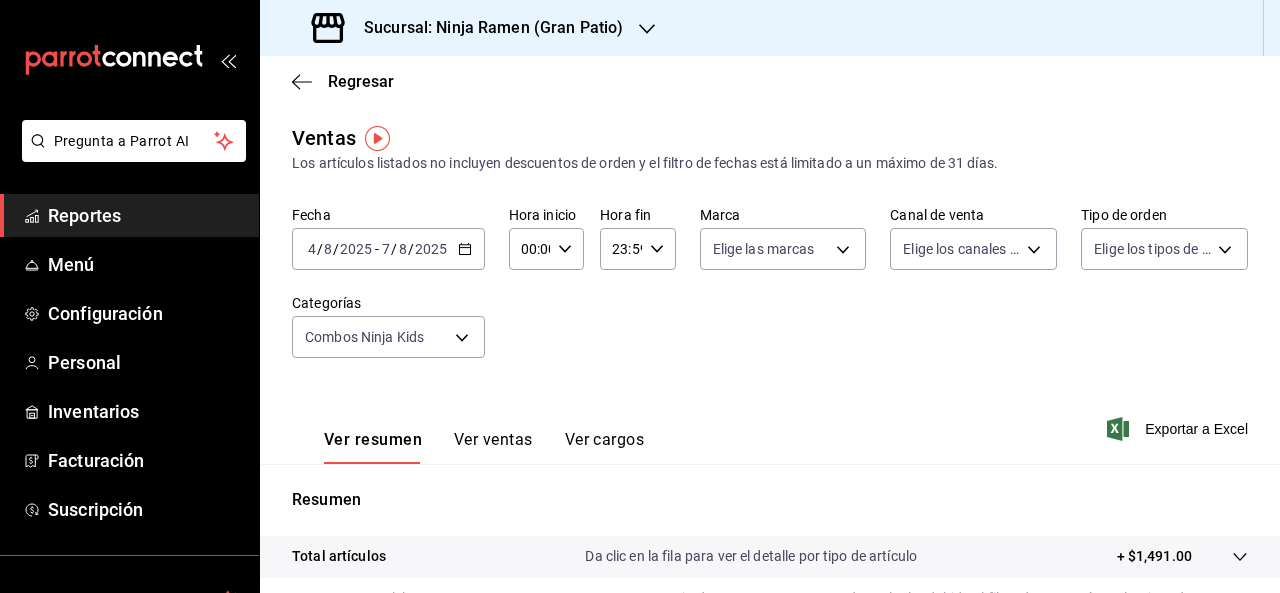 click on "Ver ventas" at bounding box center [493, 447] 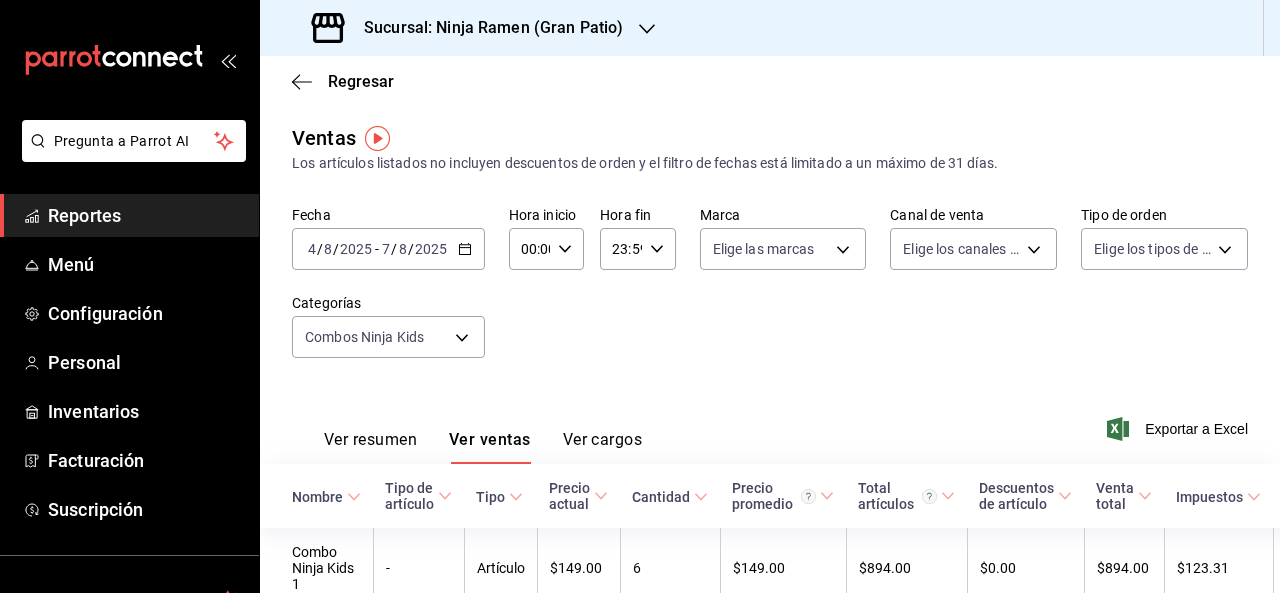 click on "Sucursal: Ninja Ramen (Gran Patio)" at bounding box center (469, 28) 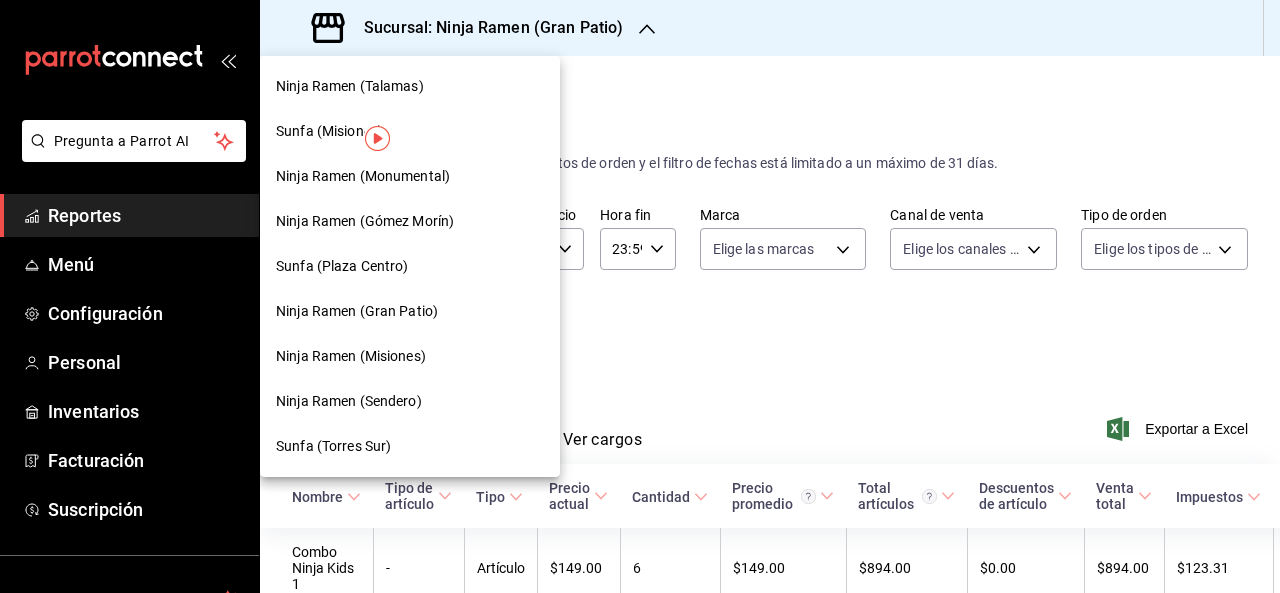 click on "Ninja Ramen (Misiones)" at bounding box center (410, 356) 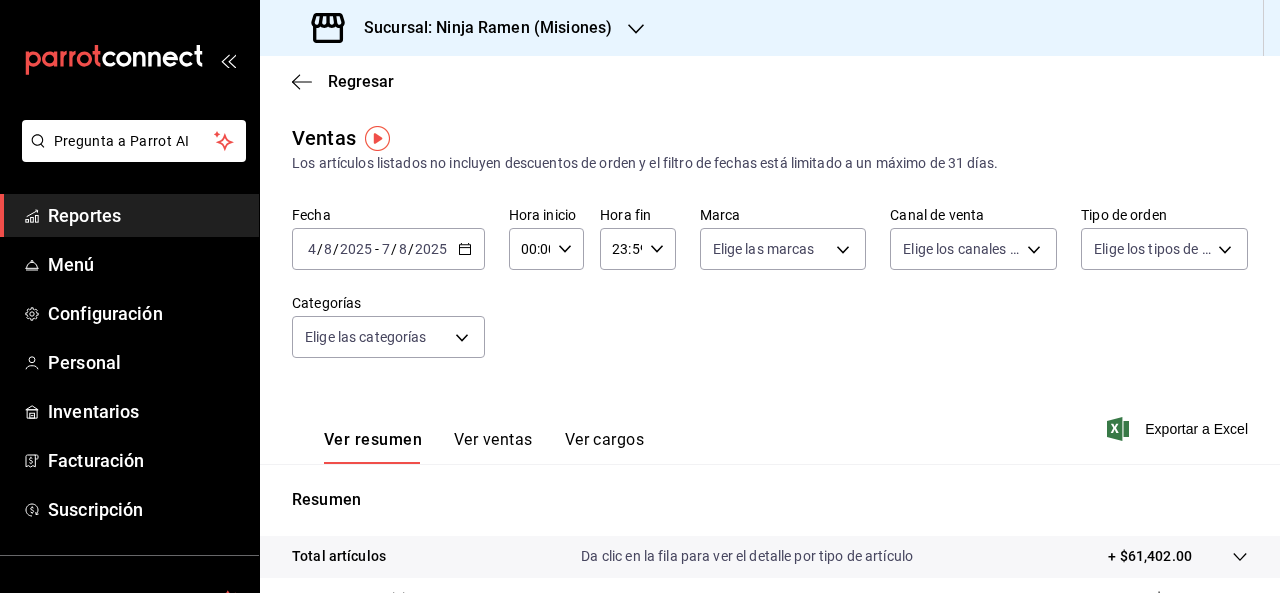 click on "Ver ventas" at bounding box center (493, 447) 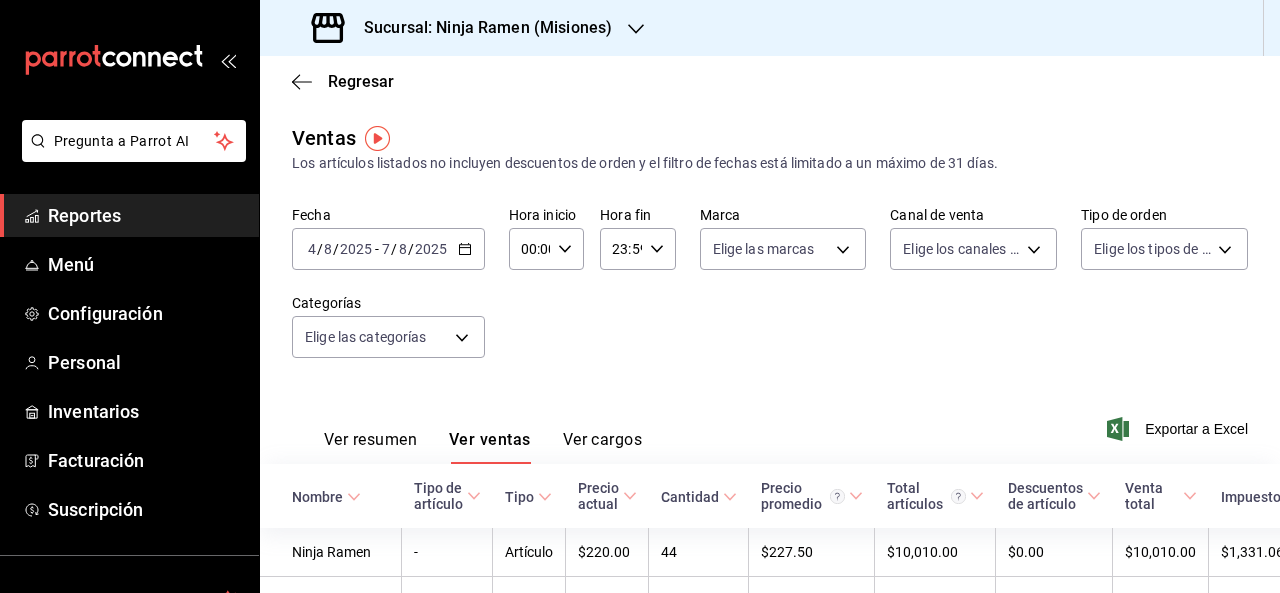 click on "Elige las categorías" at bounding box center [388, 333] 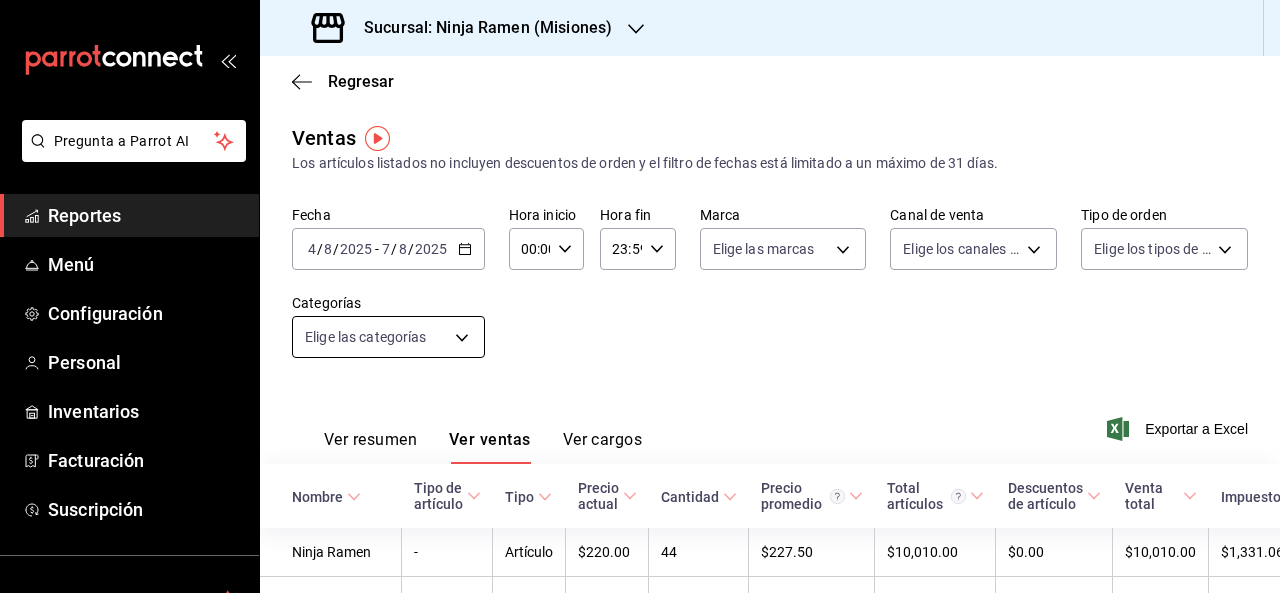 click on "Pregunta a Parrot AI Reportes   Menú   Configuración   Personal   Inventarios   Facturación   Suscripción   Ayuda Recomienda Parrot   Angel Hernandez   Sugerir nueva función   Sucursal: Ninja Ramen (Misiones) Regresar Ventas Los artículos listados no incluyen descuentos de orden y el filtro de fechas está limitado a un máximo de 31 días. Fecha 2025-08-04 4 / 8 / 2025 - 2025-08-07 7 / 8 / 2025 Hora inicio 00:00 Hora inicio Hora fin 23:59 Hora fin Marca Elige las marcas Canal de venta Elige los canales de venta Tipo de orden Elige los tipos de orden Categorías Elige las categorías Ver resumen Ver ventas Ver cargos Exportar a Excel Nombre Tipo de artículo Tipo Precio actual Cantidad Precio promedio   Total artículos   Descuentos de artículo Venta total Impuestos Venta neta Ninja Ramen - Artículo $220.00 44 $227.50 $10,010.00 $0.00 $10,010.00 $1,331.06 $8,678.94 Kaisen - Artículo $200.00 35 $201.71 $7,060.00 $0.00 $7,060.00 $973.79 $6,086.21 TonkotsuShoyu - Artículo $195.00 33 $195.00 $6,435.00 -" at bounding box center [640, 296] 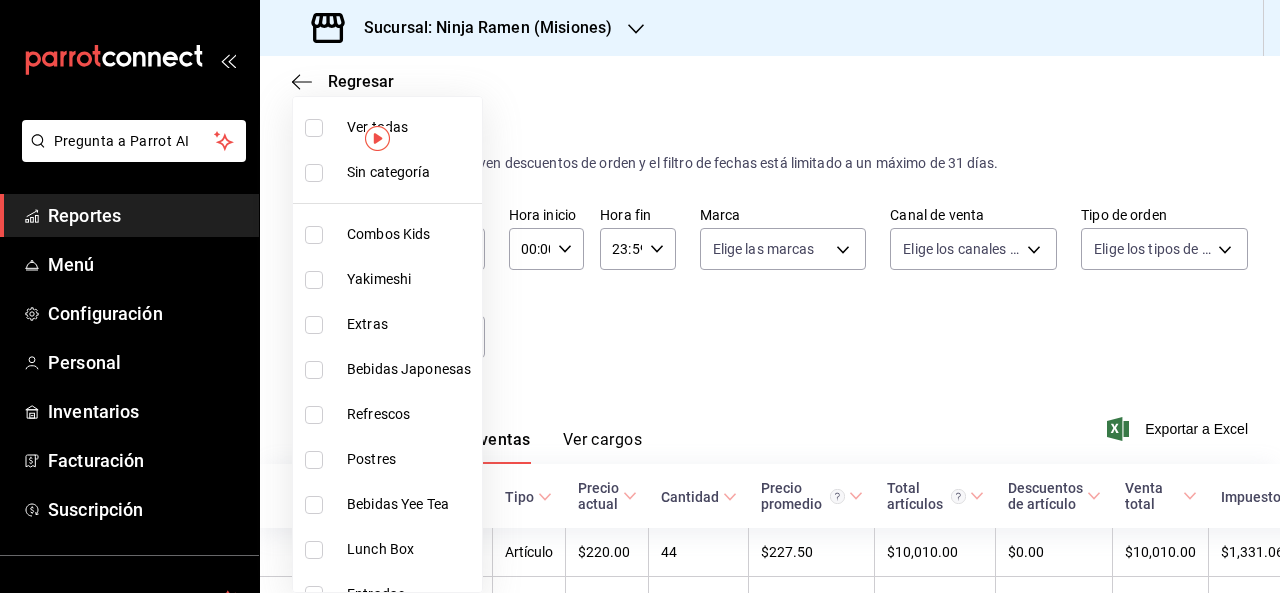 click on "Combos Kids" at bounding box center [410, 234] 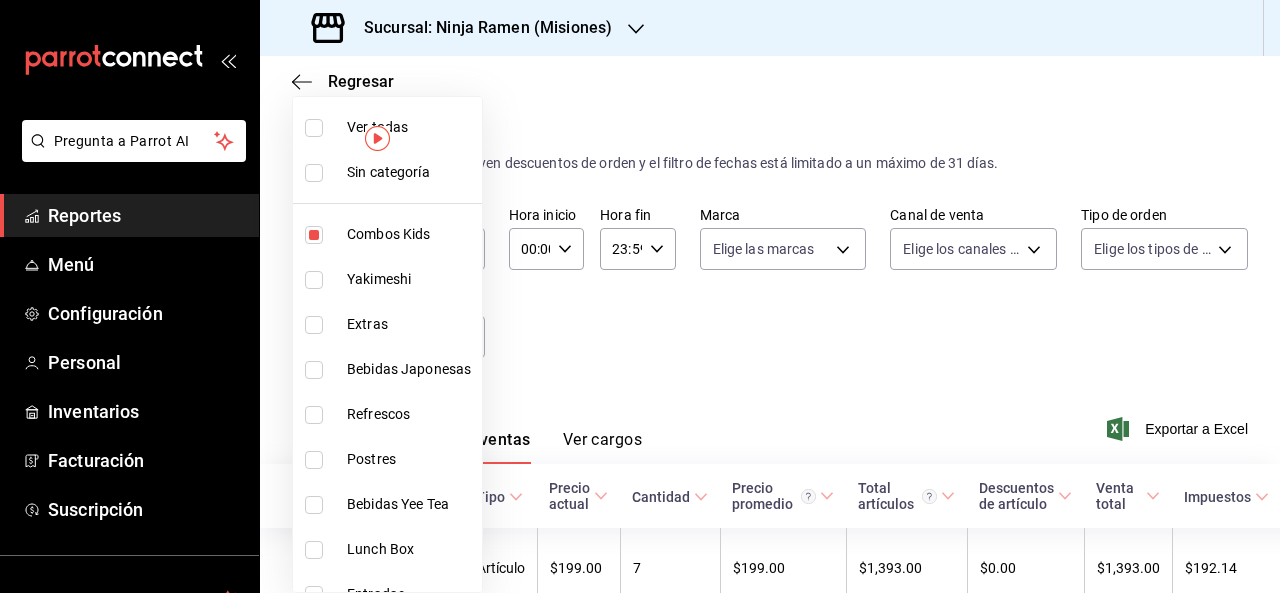 click at bounding box center (640, 296) 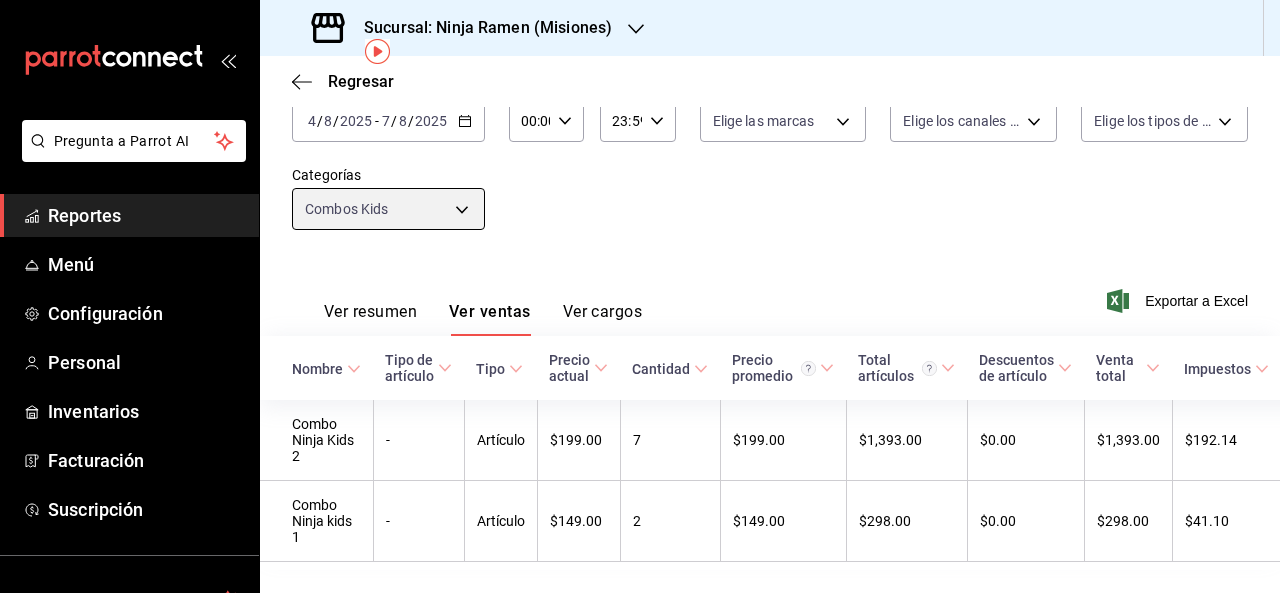 scroll, scrollTop: 0, scrollLeft: 0, axis: both 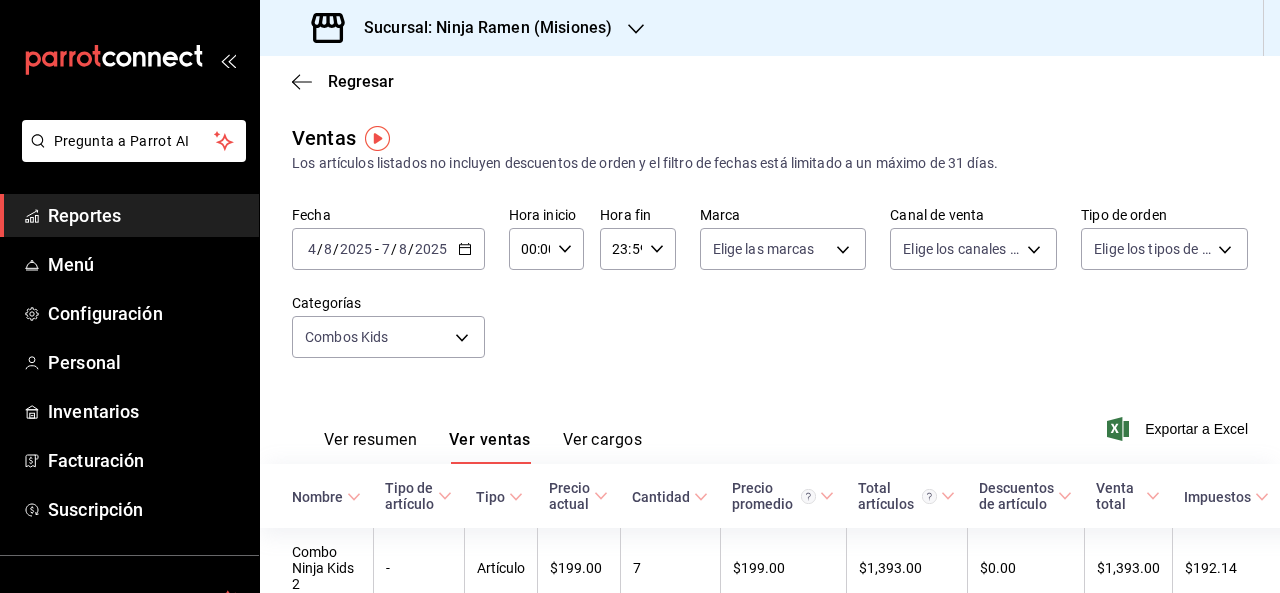 click on "Sucursal: Ninja Ramen (Misiones)" at bounding box center [464, 28] 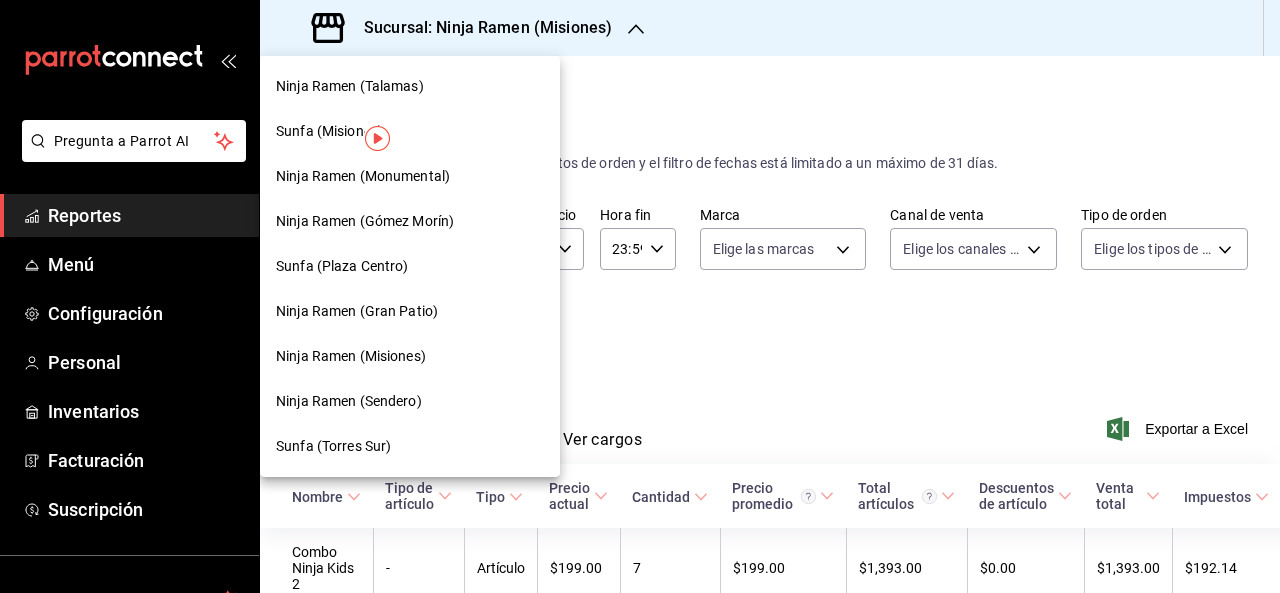click on "Ninja Ramen (Sendero)" at bounding box center (410, 401) 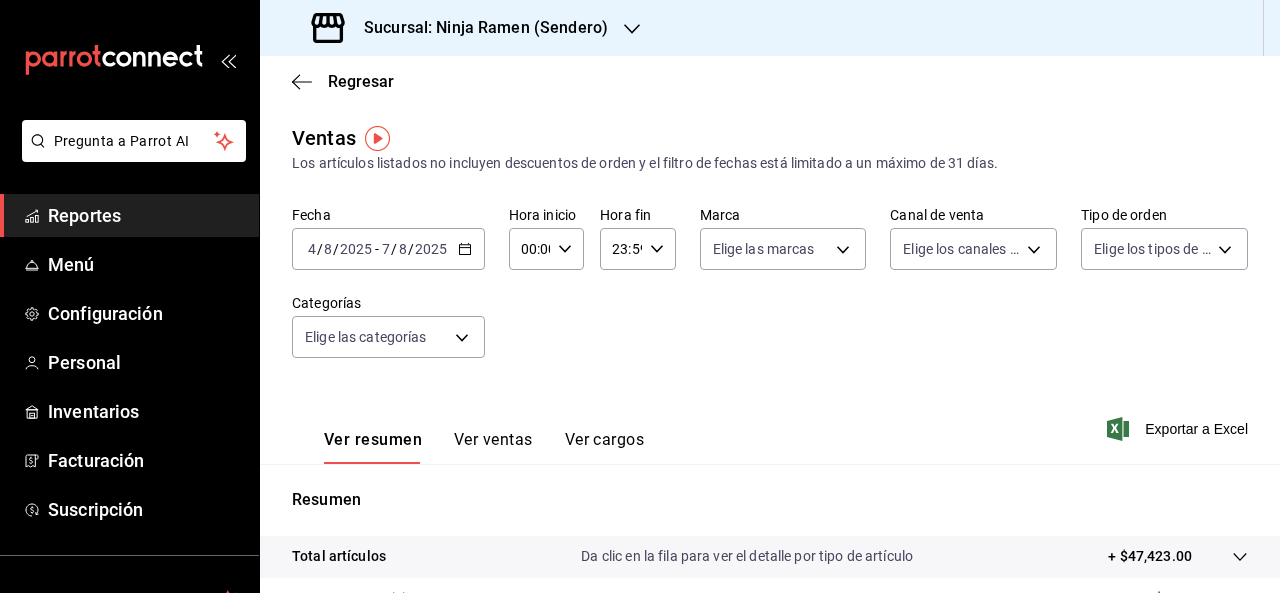 click on "2025" at bounding box center (431, 249) 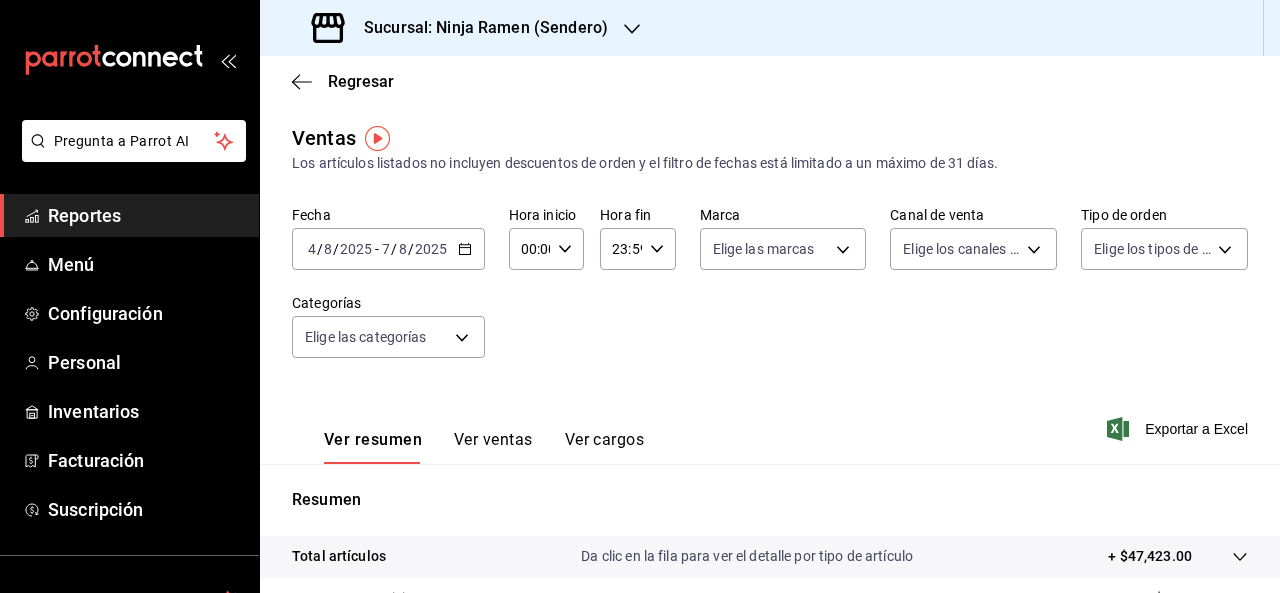 click on "Ver resumen Ver ventas Ver cargos Exportar a Excel" at bounding box center [770, 423] 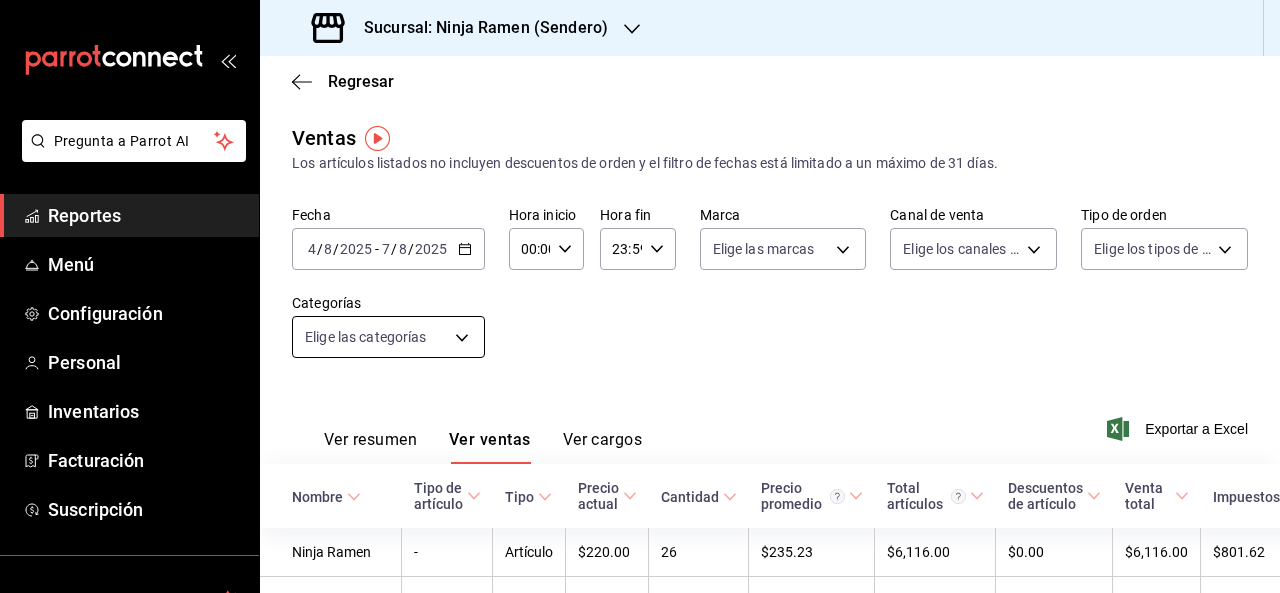 click on "Pregunta a Parrot AI Reportes   Menú   Configuración   Personal   Inventarios   Facturación   Suscripción   Ayuda Recomienda Parrot   Angel Hernandez   Sugerir nueva función   Sucursal: Ninja Ramen (Sendero) Regresar Ventas Los artículos listados no incluyen descuentos de orden y el filtro de fechas está limitado a un máximo de 31 días. Fecha 2025-08-04 4 / 8 / 2025 - 2025-08-07 7 / 8 / 2025 Hora inicio 00:00 Hora inicio Hora fin 23:59 Hora fin Marca Elige las marcas Canal de venta Elige los canales de venta Tipo de orden Elige los tipos de orden Categorías Elige las categorías Ver resumen Ver ventas Ver cargos Exportar a Excel Nombre Tipo de artículo Tipo Precio actual Cantidad Precio promedio   Total artículos   Descuentos de artículo Venta total Impuestos Venta neta Ninja Ramen - Artículo $220.00 26 $235.23 $6,116.00 $0.00 $6,116.00 $801.62 $5,314.38 Korean Chikin - Artículo $150.00 35 $152.57 $5,340.00 $0.00 $5,340.00 $734.45 $4,605.55 Yakisoba - Artículo $185.00 22 $190.00 $4,180.00 - 20" at bounding box center [640, 296] 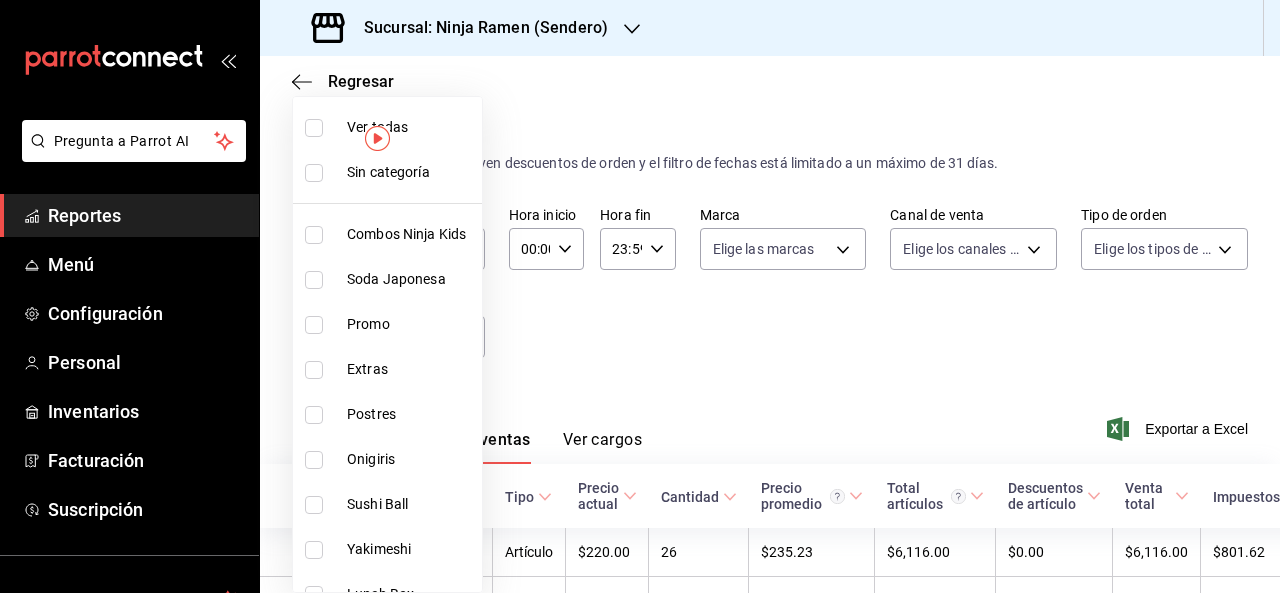 click on "Combos Ninja Kids" at bounding box center (387, 234) 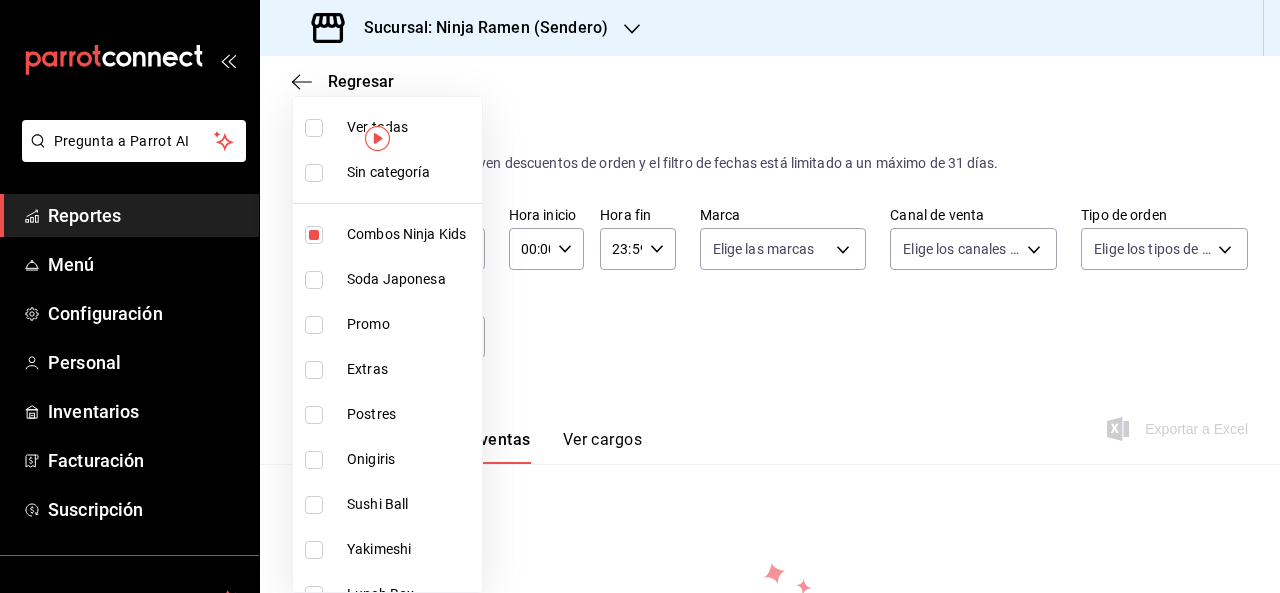 click at bounding box center (640, 296) 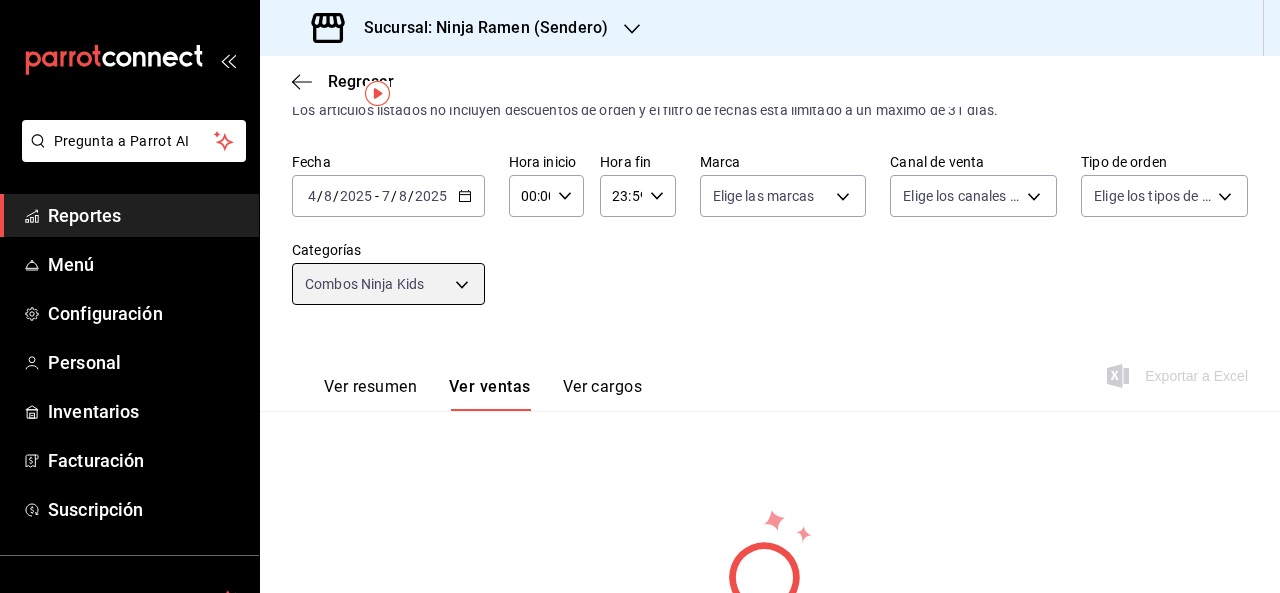 scroll, scrollTop: 0, scrollLeft: 0, axis: both 